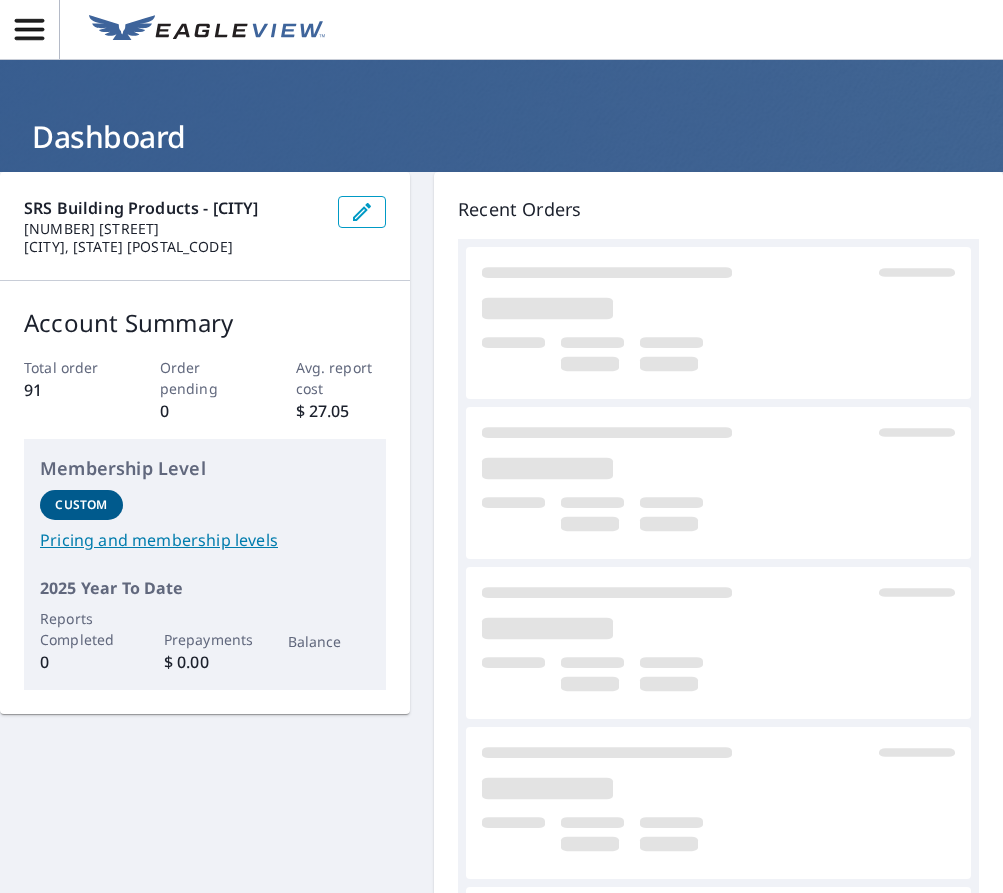 scroll, scrollTop: 0, scrollLeft: 0, axis: both 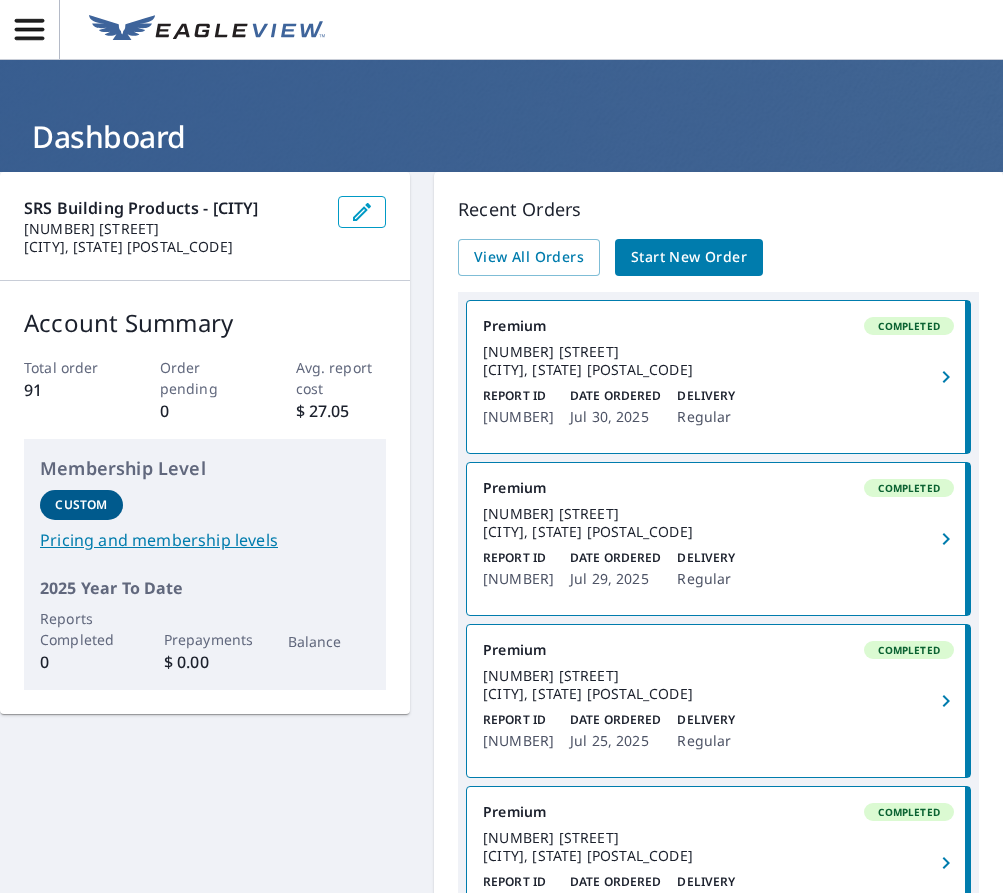 click on "Start New Order" at bounding box center [689, 257] 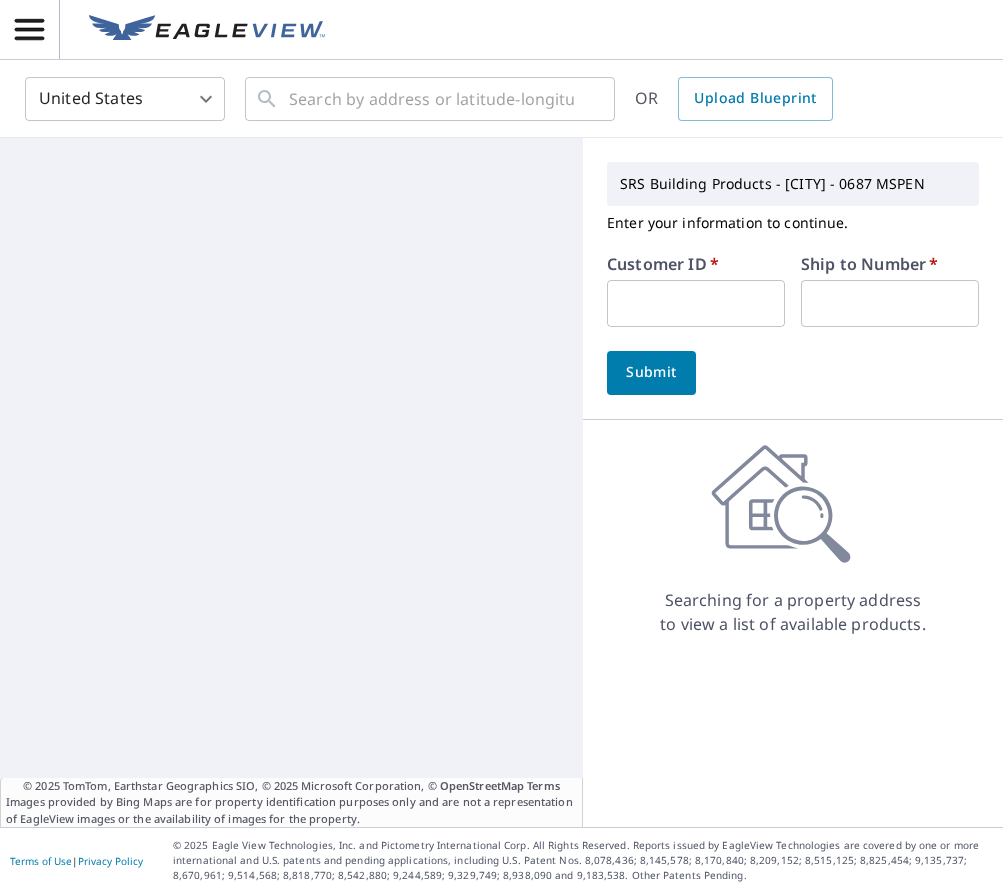click at bounding box center [696, 303] 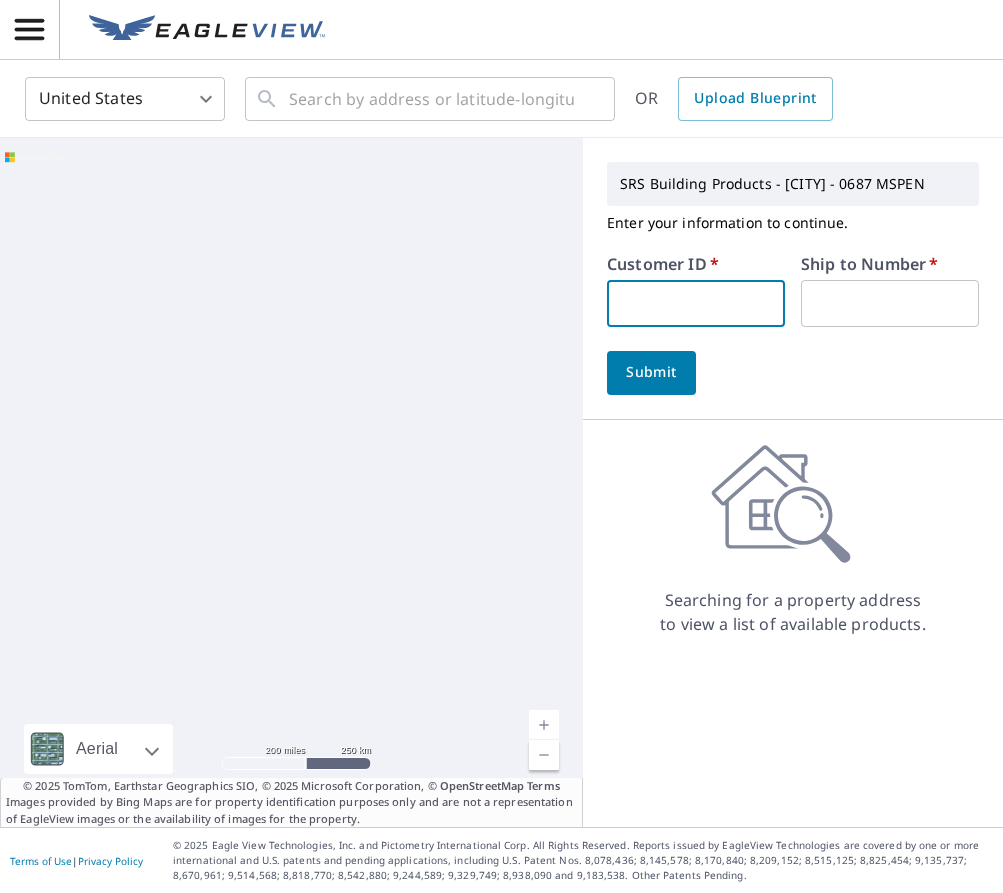 type on "S063345" 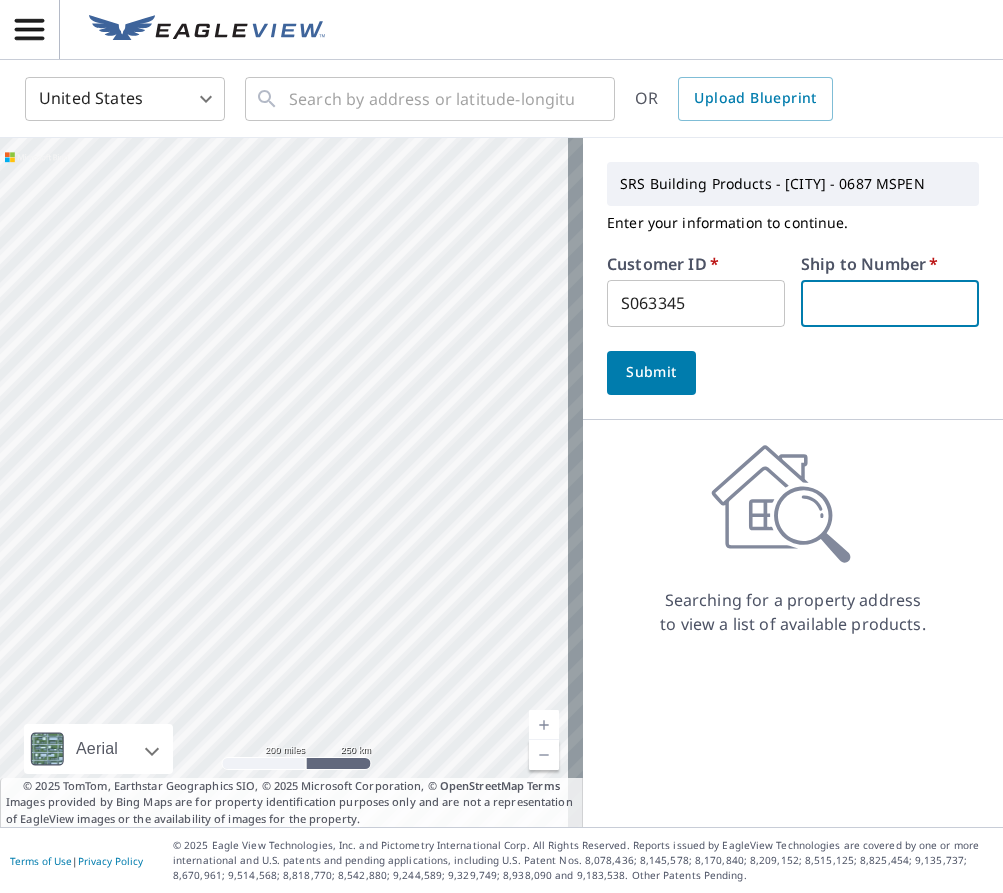 click at bounding box center (890, 303) 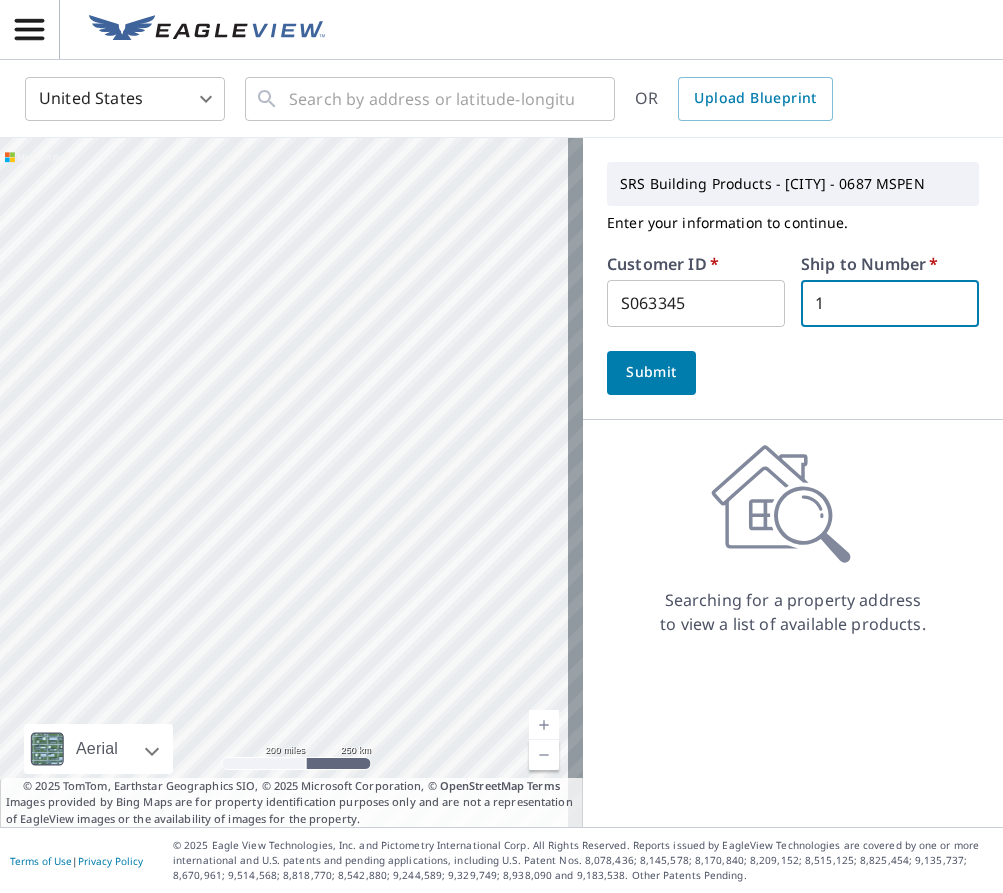 type on "1" 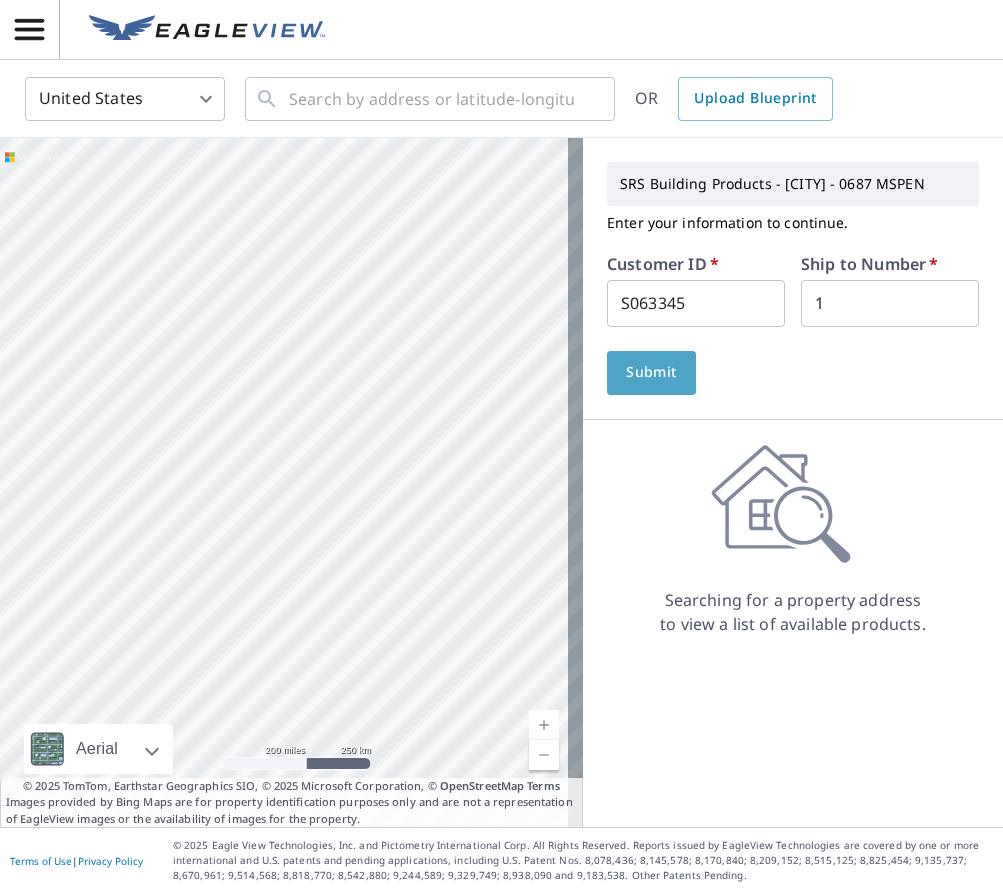 click on "Submit" at bounding box center [651, 372] 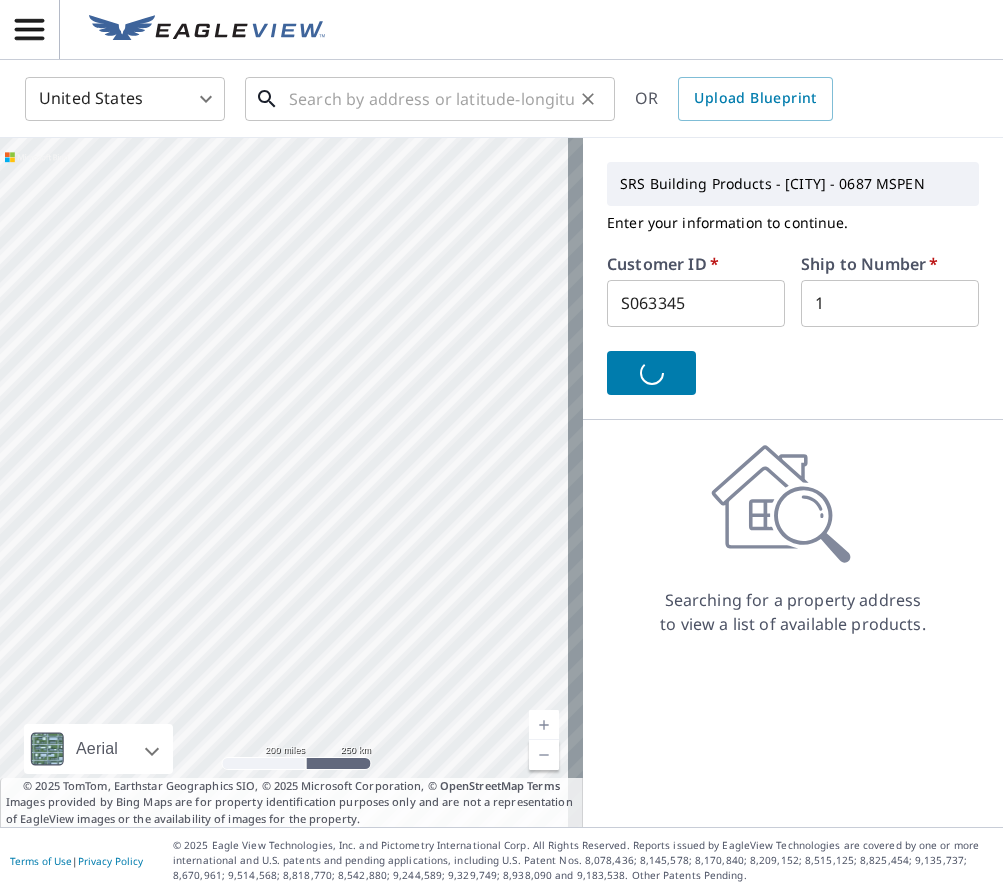 click at bounding box center (431, 99) 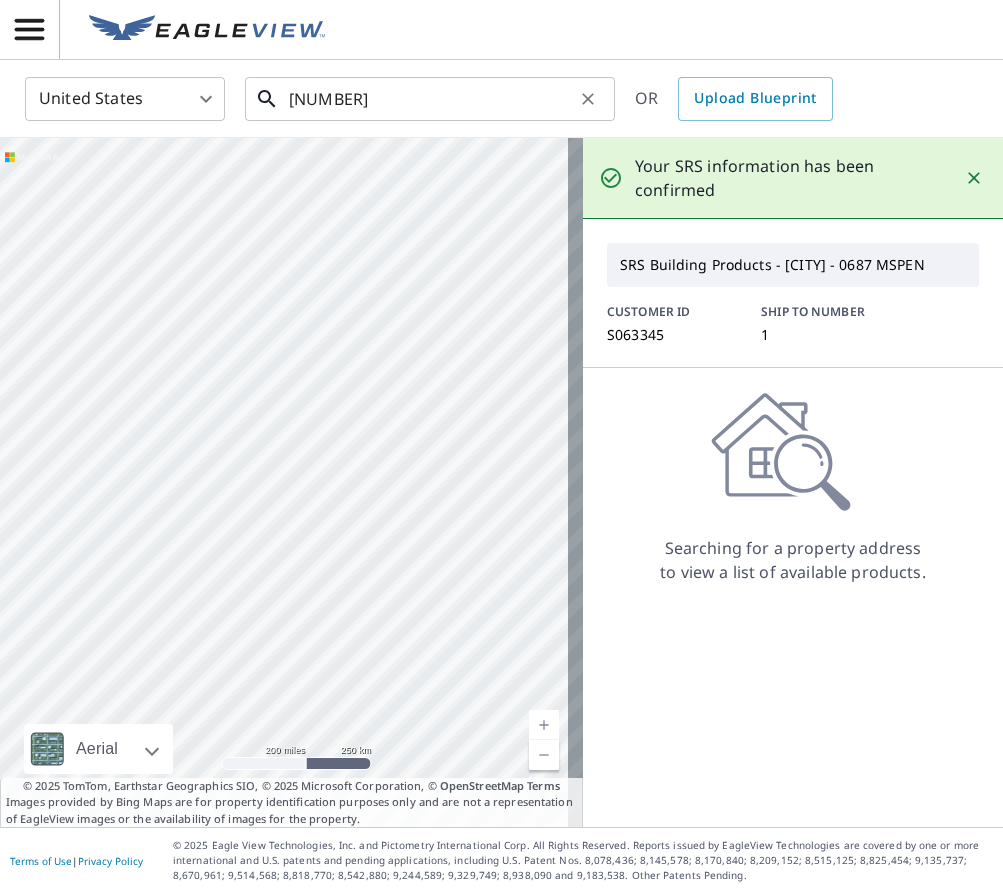 click on "[NUMBER]" at bounding box center (431, 99) 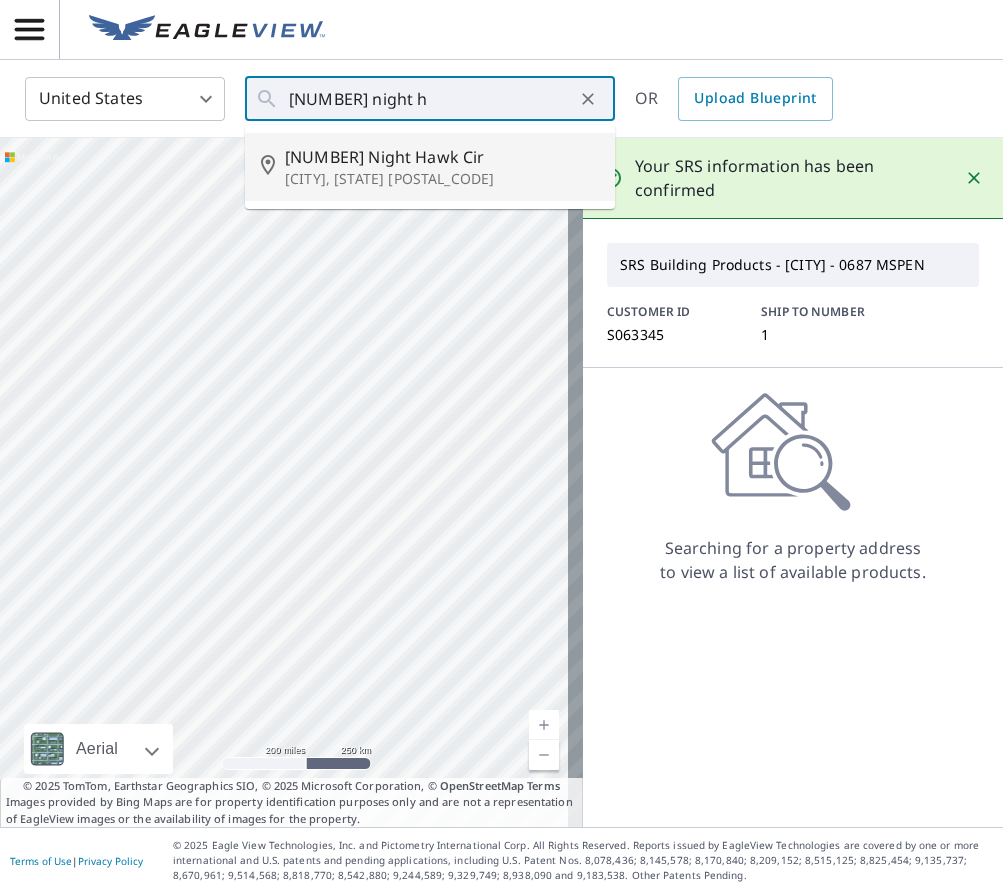 type on "[NUMBER] Night Hawk Cir [CITY], [STATE] [POSTAL_CODE]" 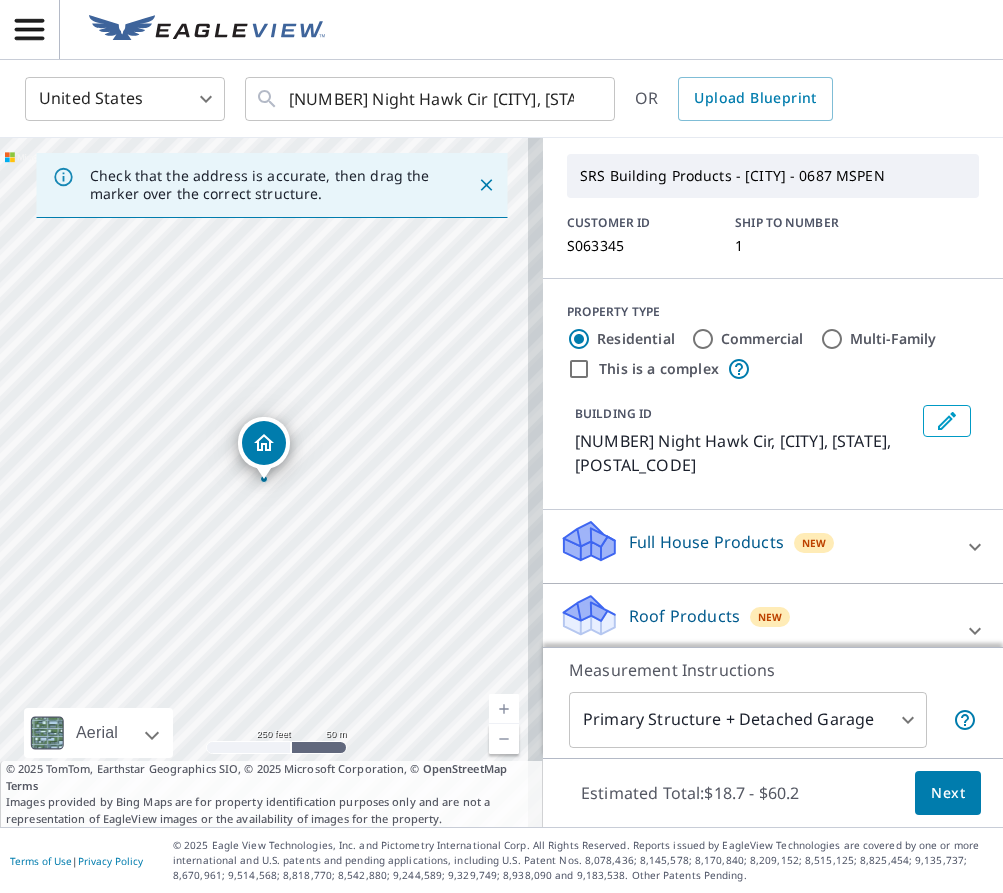 scroll, scrollTop: 100, scrollLeft: 0, axis: vertical 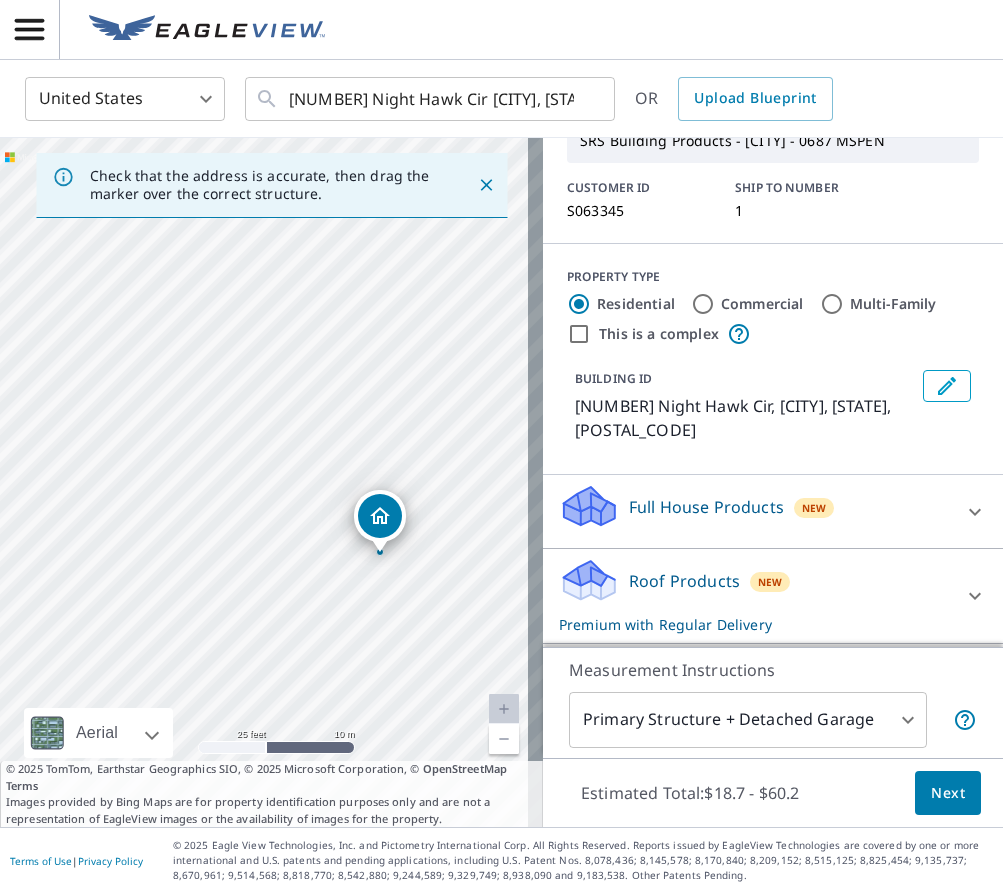 drag, startPoint x: 480, startPoint y: 510, endPoint x: 257, endPoint y: 369, distance: 263.83707 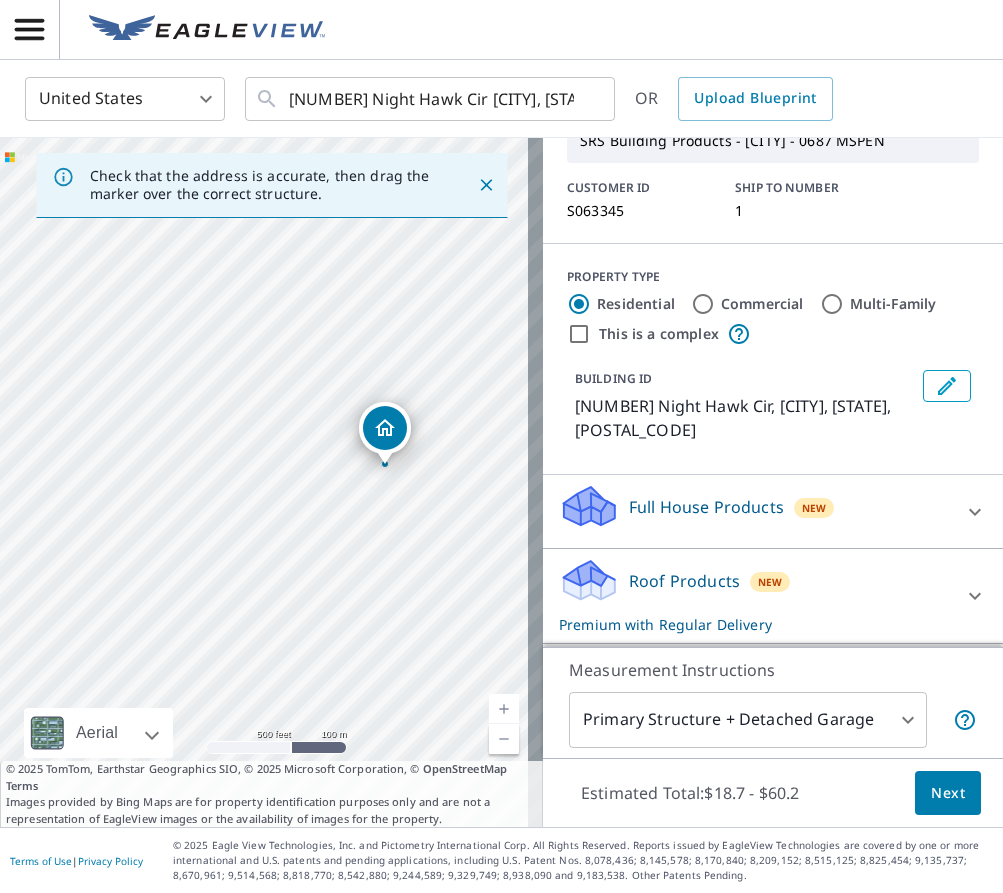 click on "SP SP
United States US ​ [NUMBER] Night Hawk Cir [CITY], [STATE] [POSTAL_CODE] ​ OR Upload Blueprint Check that the address is accurate, then drag the marker over the correct structure. [NUMBER] Night Hawk Cir [CITY], [STATE] [POSTAL_CODE] Aerial Road A standard road map Aerial A detailed look from above Labels Labels 500 feet 100 m © 2025 TomTom, © Vexcel Imaging, © 2025 Microsoft Corporation,  © OpenStreetMap Terms © 2025 TomTom, Earthstar Geographics SIO, © 2025 Microsoft Corporation, ©   OpenStreetMap   Terms Images provided by Bing Maps are for property identification purposes only and are not a representation of EagleView images or the availability of images for the property. Your SRS information has been confirmed SRS Building Products - [CITY] - 0687 MSPEN CUSTOMER ID S063345 SHIP TO NUMBER 1 PROPERTY TYPE Residential Commercial Multi-Family This is a complex BUILDING ID [NUMBER] Night Hawk Cir, [CITY], [STATE], [POSTAL_CODE] Full House Products New Full House™ $90.3 Roof Products New Premium with Regular Delivery" at bounding box center [501, 446] 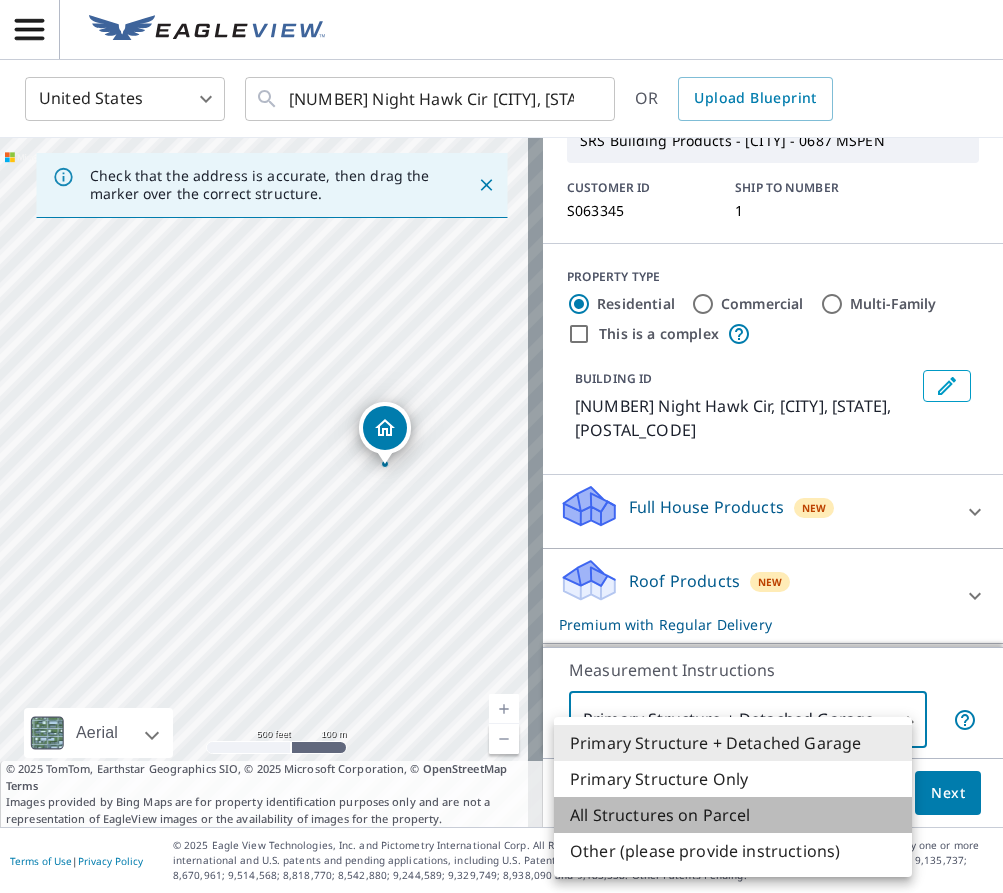 click on "All Structures on Parcel" at bounding box center (733, 815) 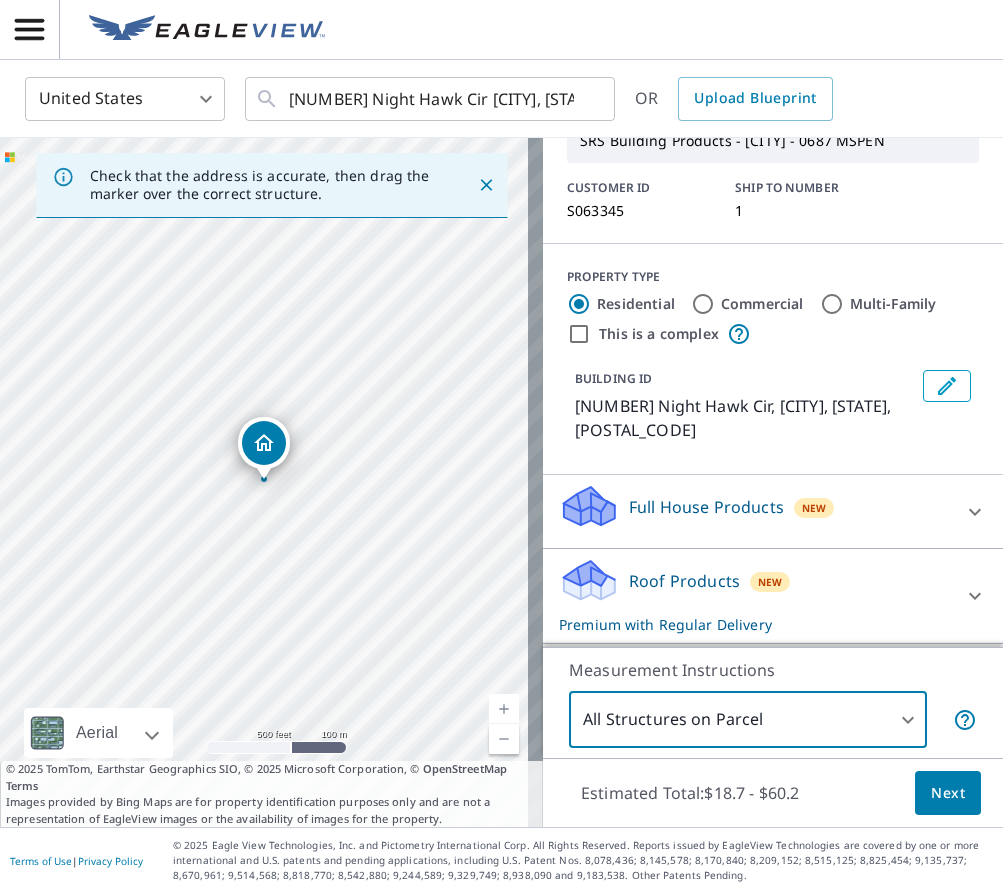 click on "SP SP
United States US ​ [NUMBER] Night Hawk Cir [CITY], [STATE] [POSTAL_CODE] ​ OR Upload Blueprint Check that the address is accurate, then drag the marker over the correct structure. [NUMBER] Night Hawk Cir [CITY], [STATE] [POSTAL_CODE] Aerial Road A standard road map Aerial A detailed look from above Labels Labels 500 feet 100 m © 2025 TomTom, © Vexcel Imaging, © 2025 Microsoft Corporation,  © OpenStreetMap Terms © 2025 TomTom, Earthstar Geographics SIO, © 2025 Microsoft Corporation, ©   OpenStreetMap   Terms Images provided by Bing Maps are for property identification purposes only and are not a representation of EagleView images or the availability of images for the property. Your SRS information has been confirmed SRS Building Products - [CITY] - 0687 MSPEN CUSTOMER ID S063345 SHIP TO NUMBER 1 PROPERTY TYPE Residential Commercial Multi-Family This is a complex BUILDING ID [NUMBER] Night Hawk Cir, [CITY], [STATE], [POSTAL_CODE] Full House Products New Full House™ $90.3 Roof Products New Premium with Regular Delivery" at bounding box center [501, 446] 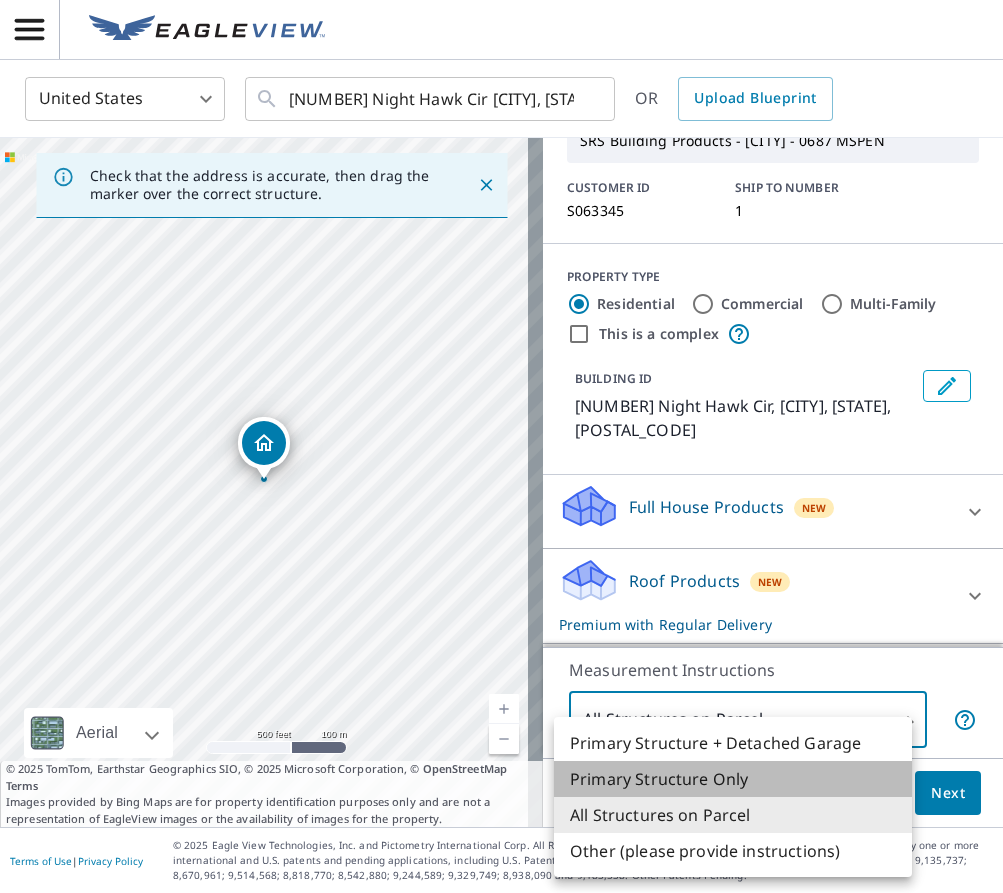 click on "Primary Structure Only" at bounding box center (733, 779) 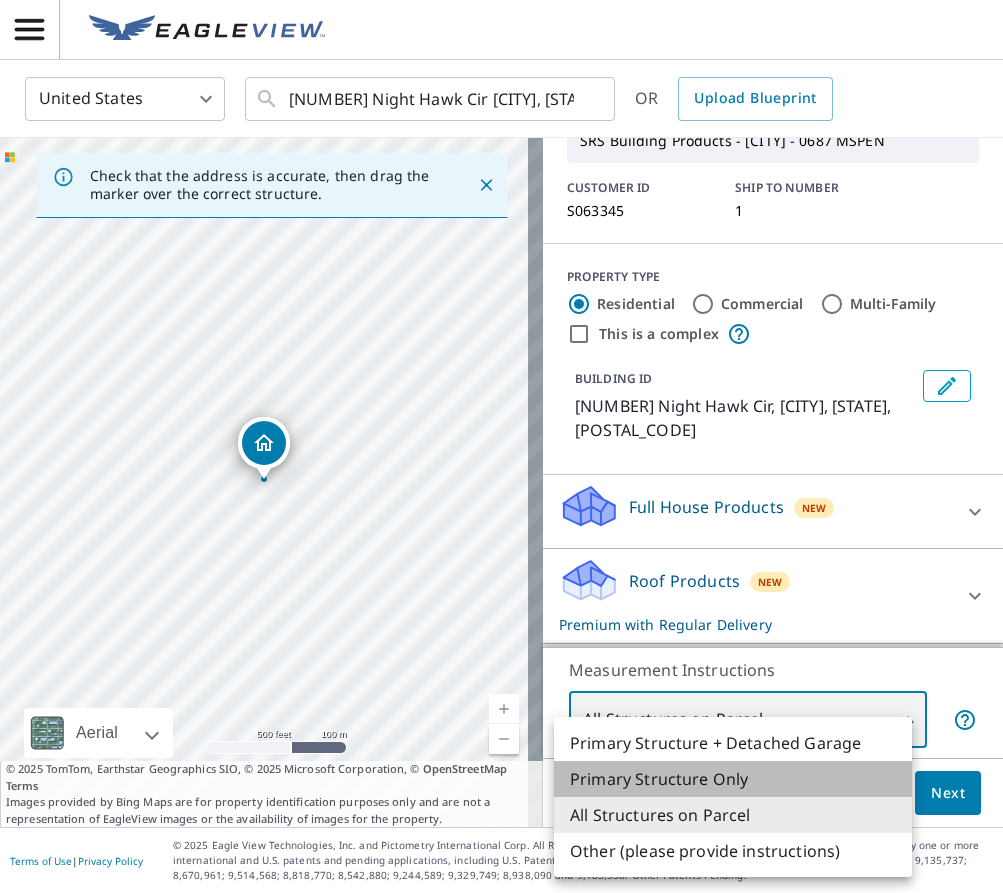 type on "2" 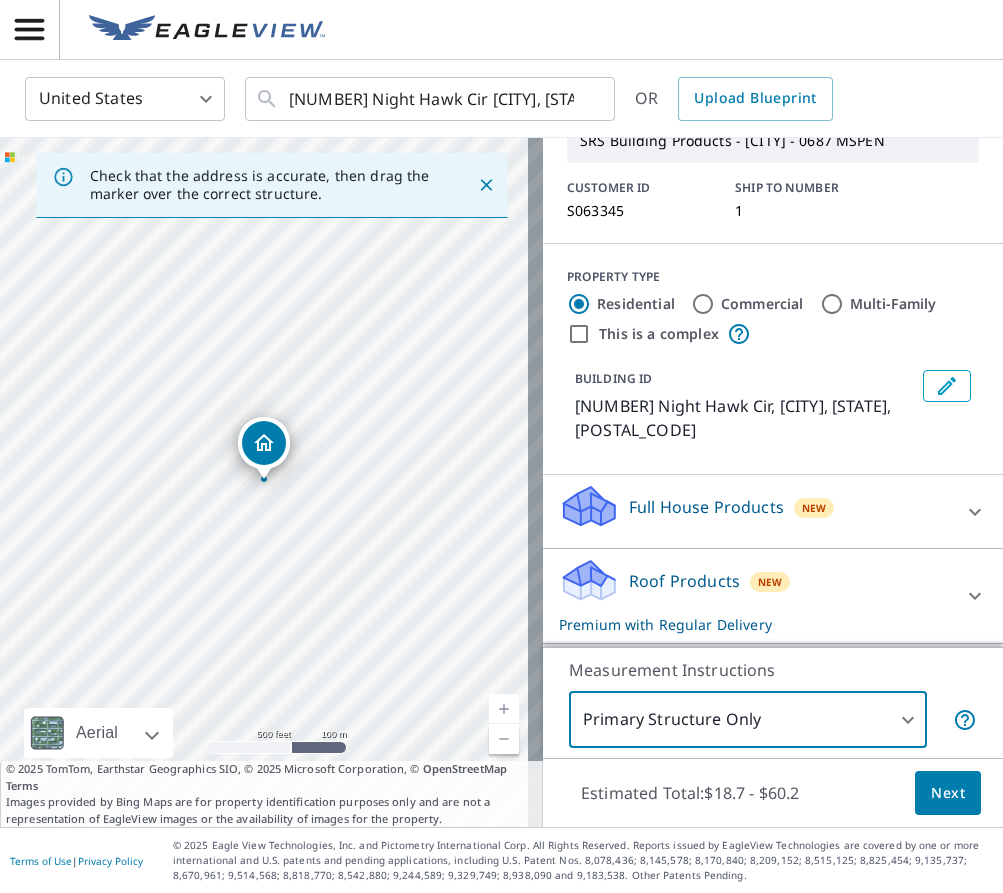 click on "Next" at bounding box center [948, 793] 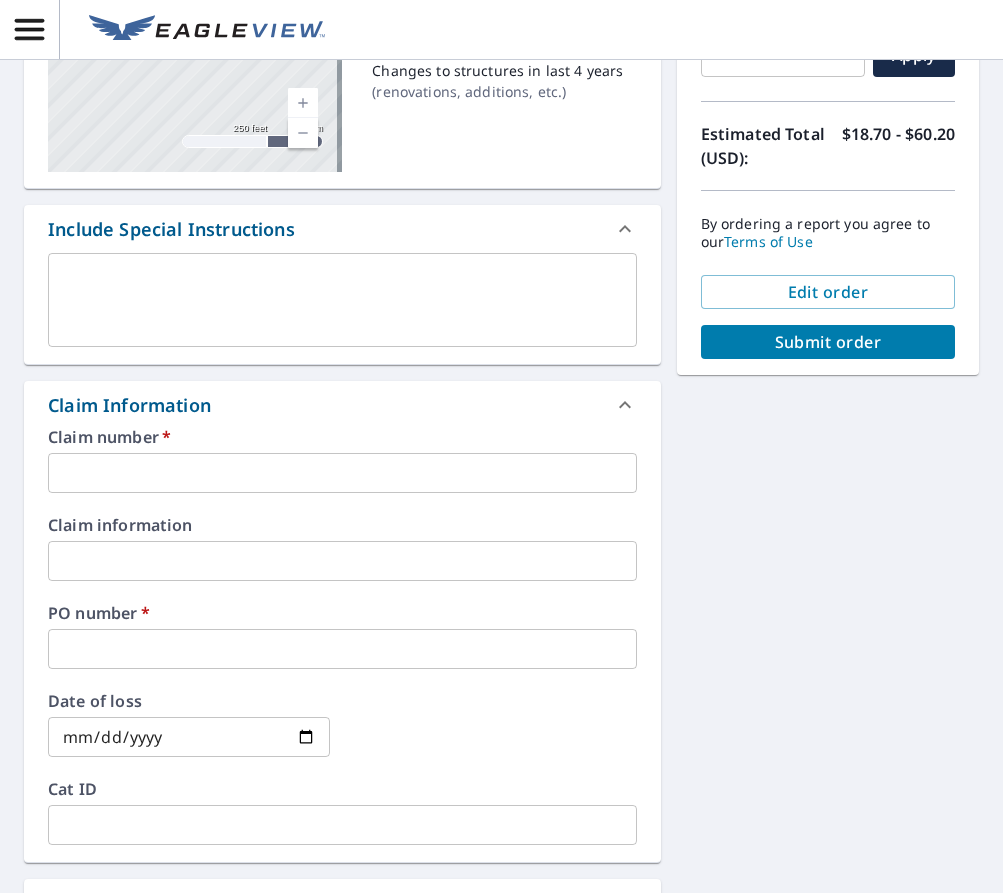 scroll, scrollTop: 400, scrollLeft: 0, axis: vertical 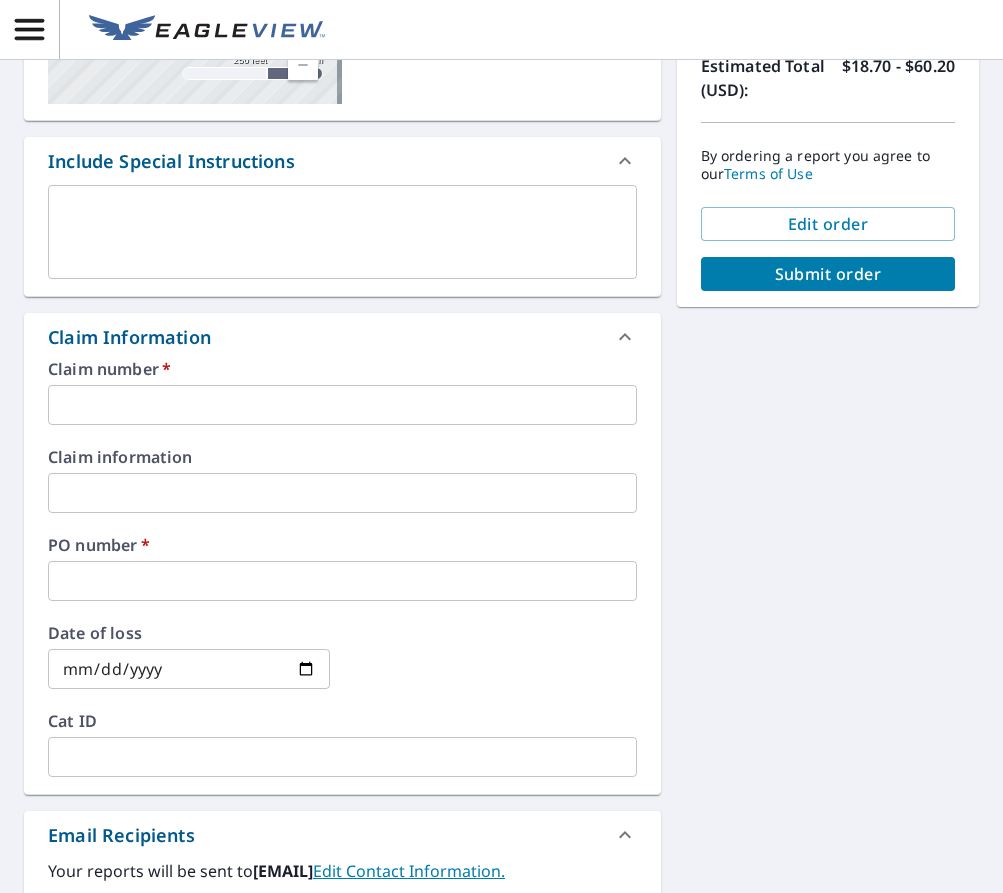 click on "Claim number   * ​ Claim information ​ PO number   * ​ Date of loss ​ Cat ID ​" at bounding box center (342, 240) 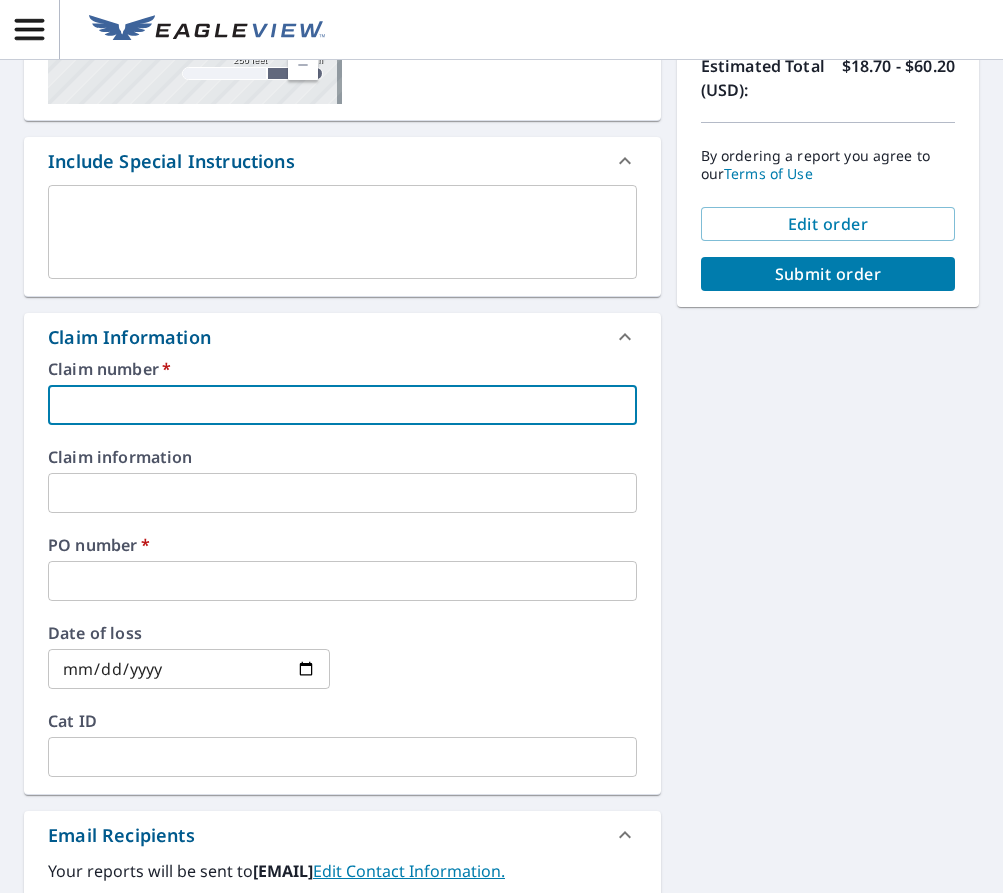 type on "2" 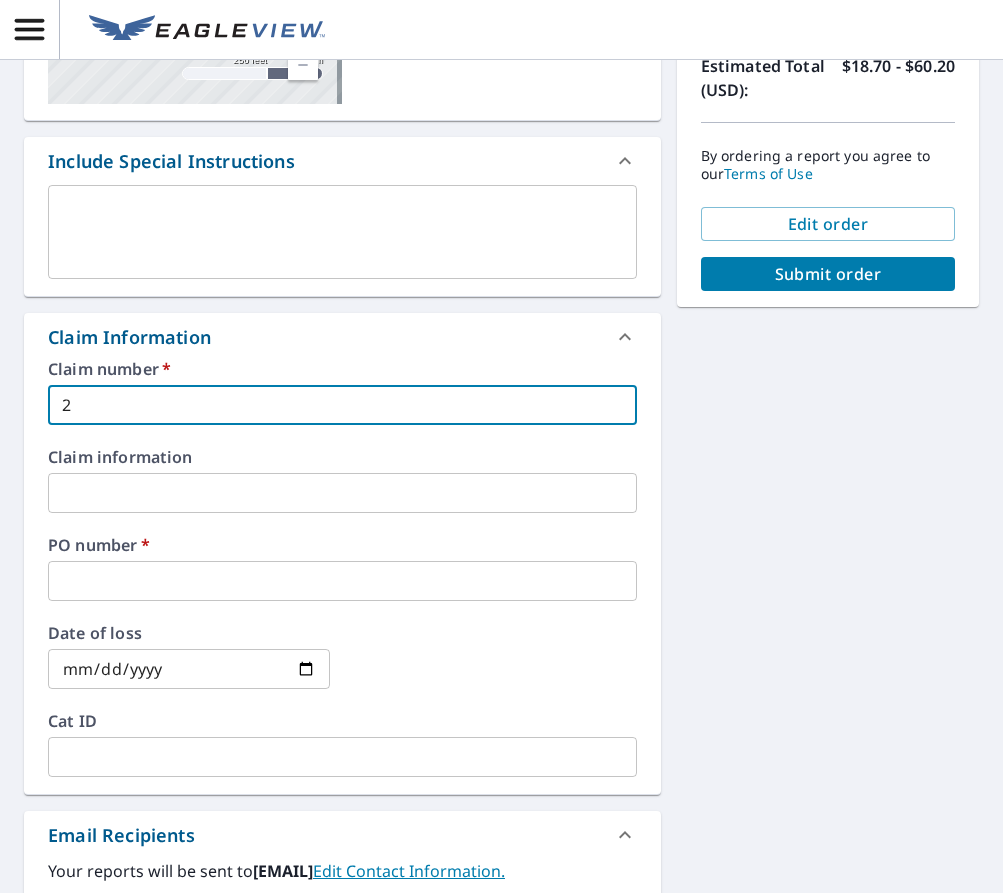 type on "22" 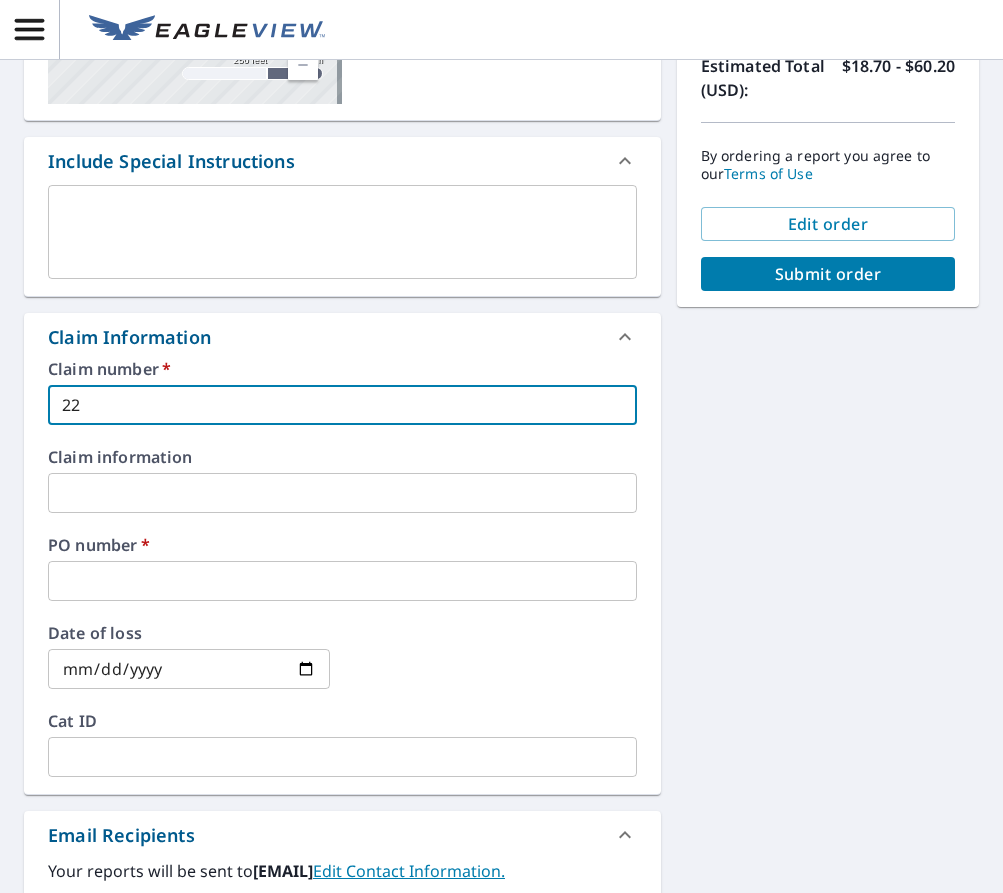 type on "[NUMBER]" 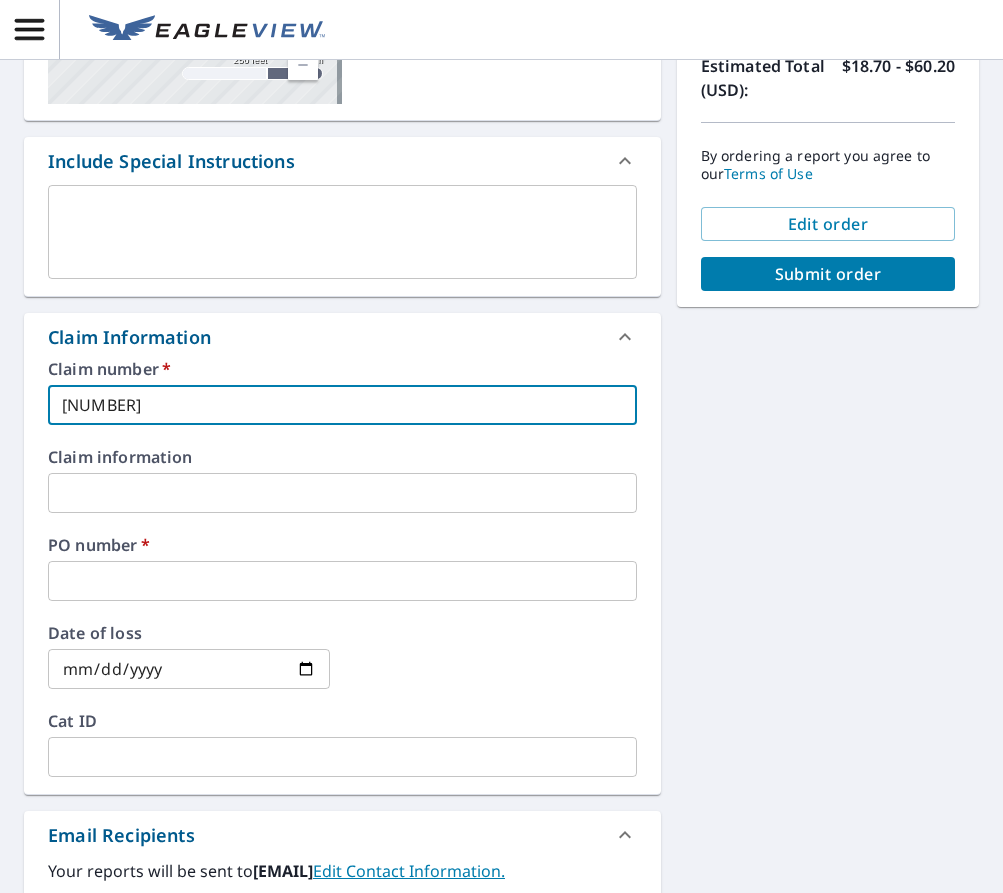 type on "[NUMBER]" 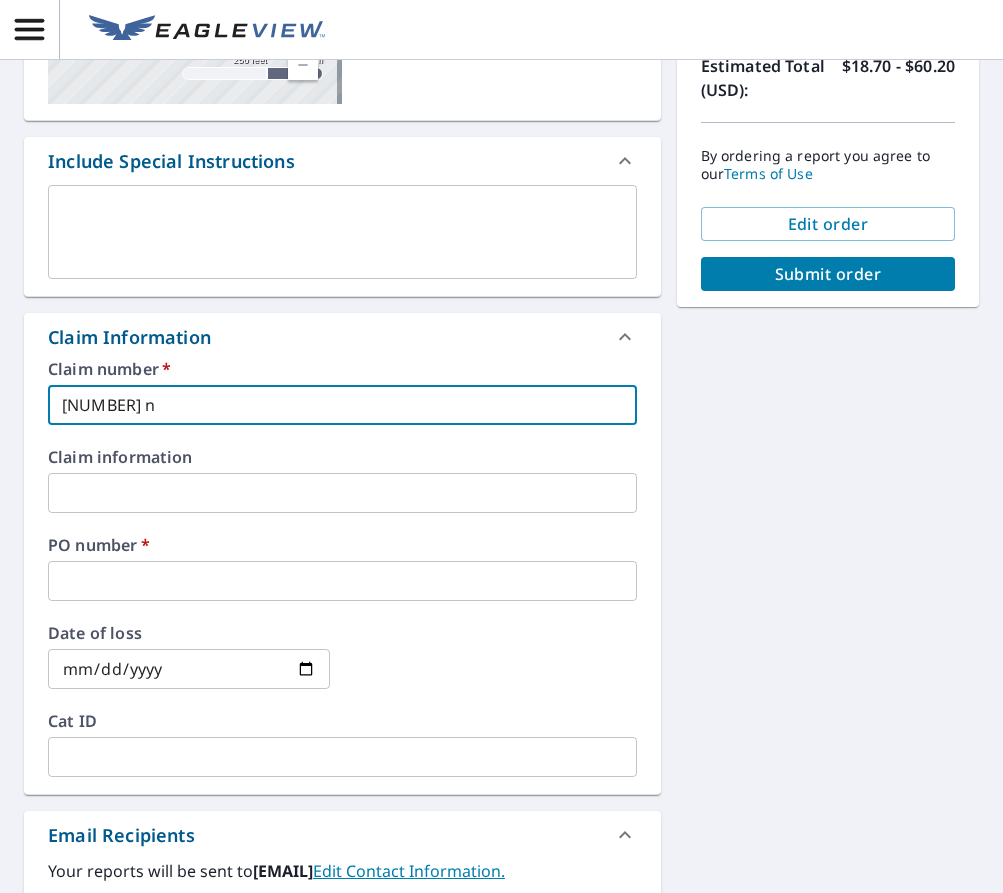 type on "[NUMBER]" 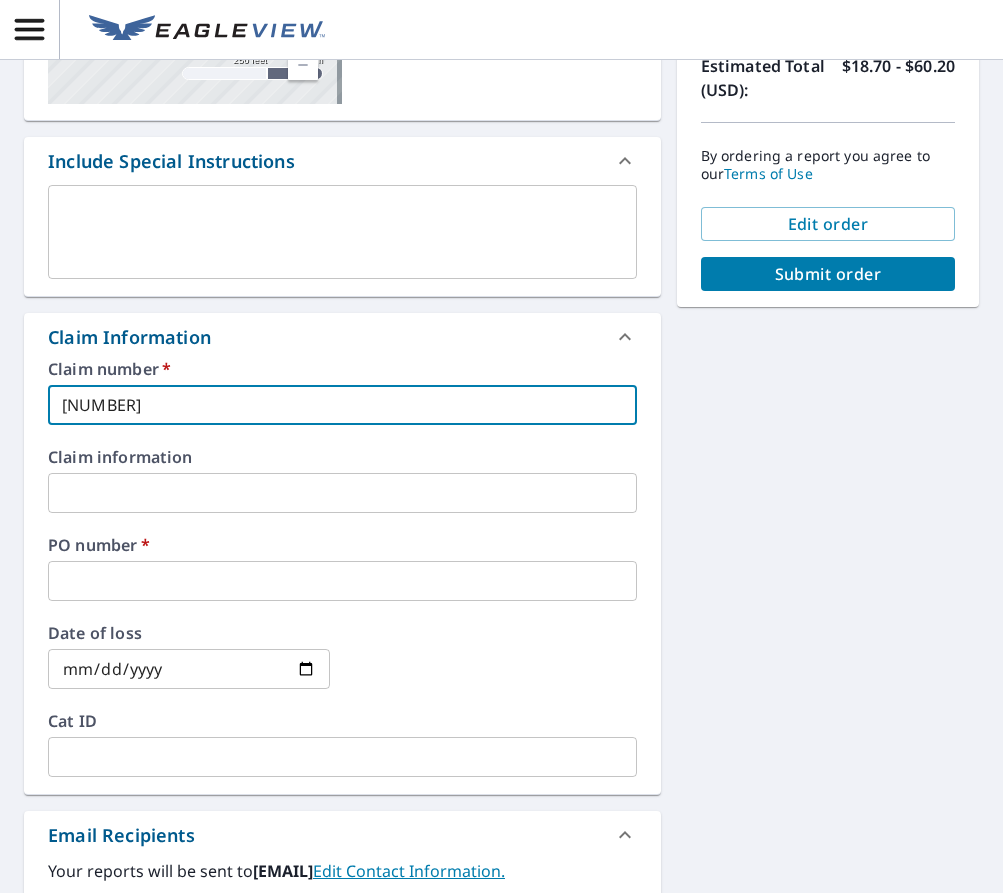 type on "[NUMBER] N" 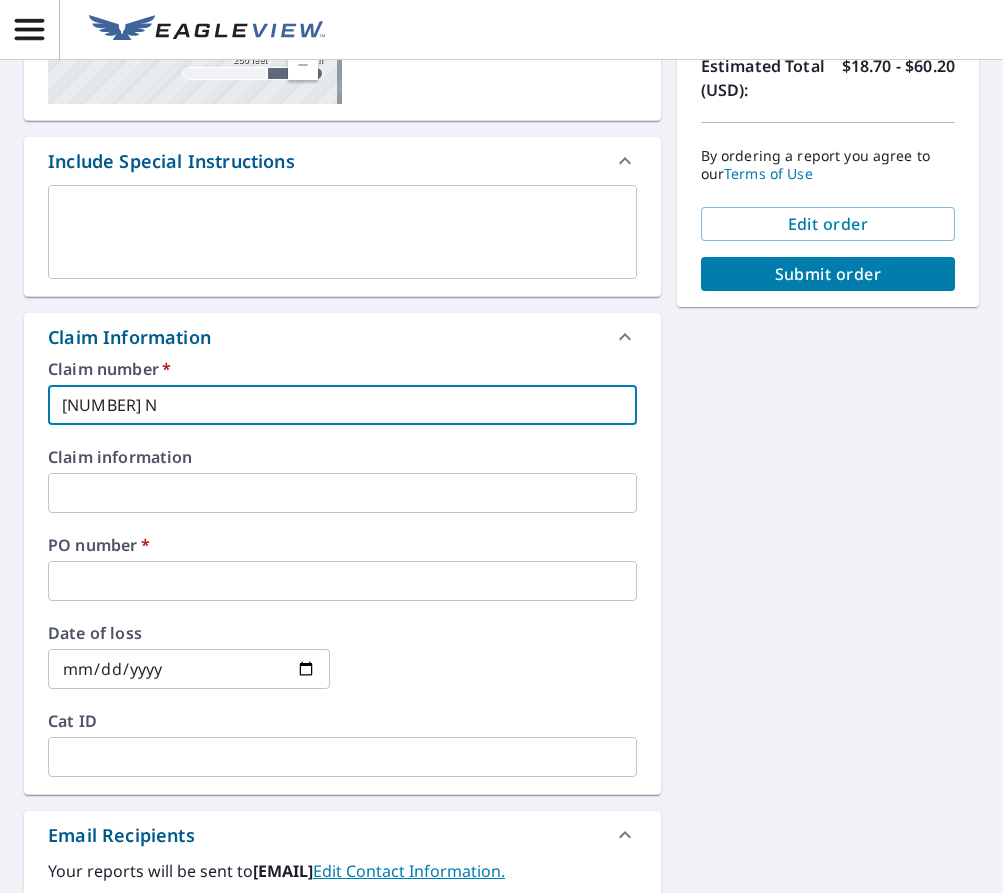 type on "[NUMBER] NI" 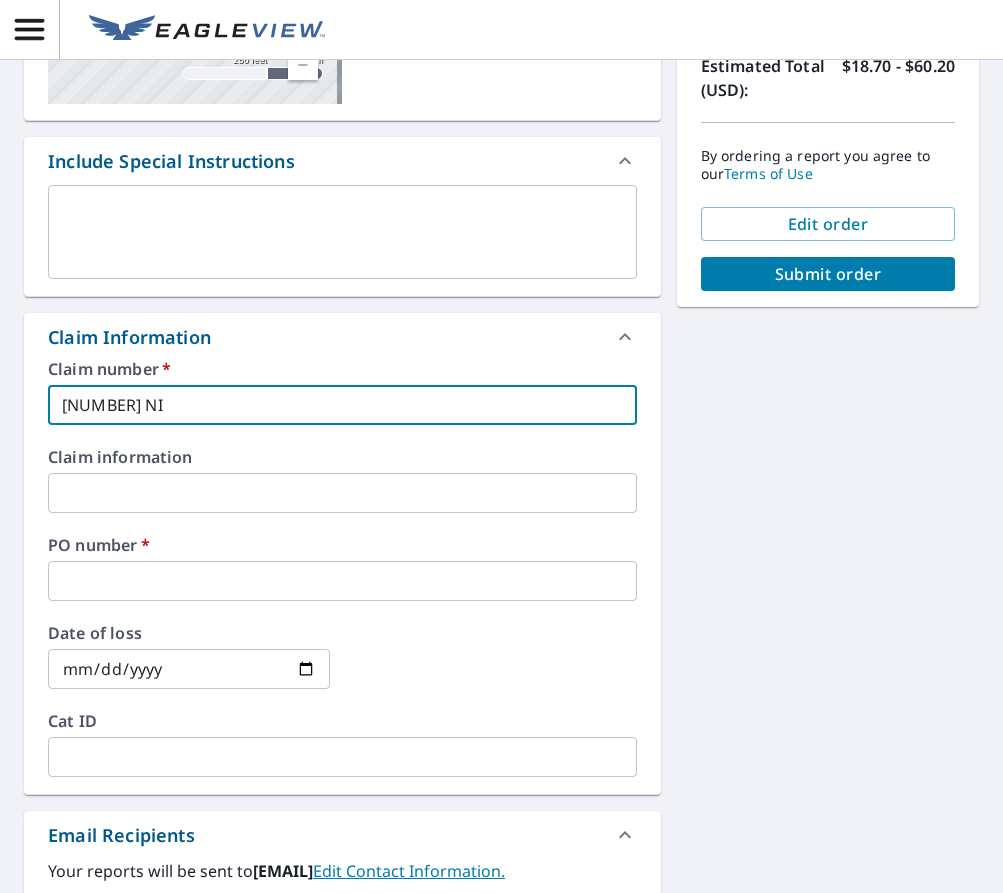 type on "[NUMBER] NIG" 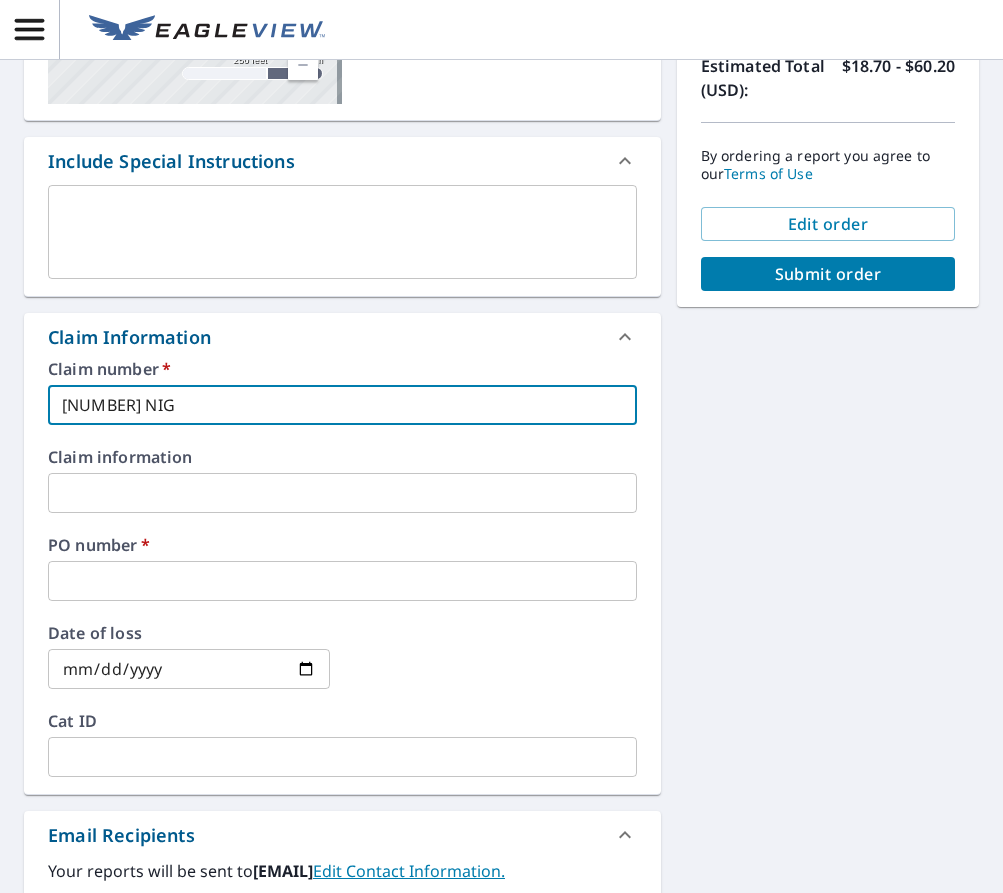 type on "[NUMBER] NIGH" 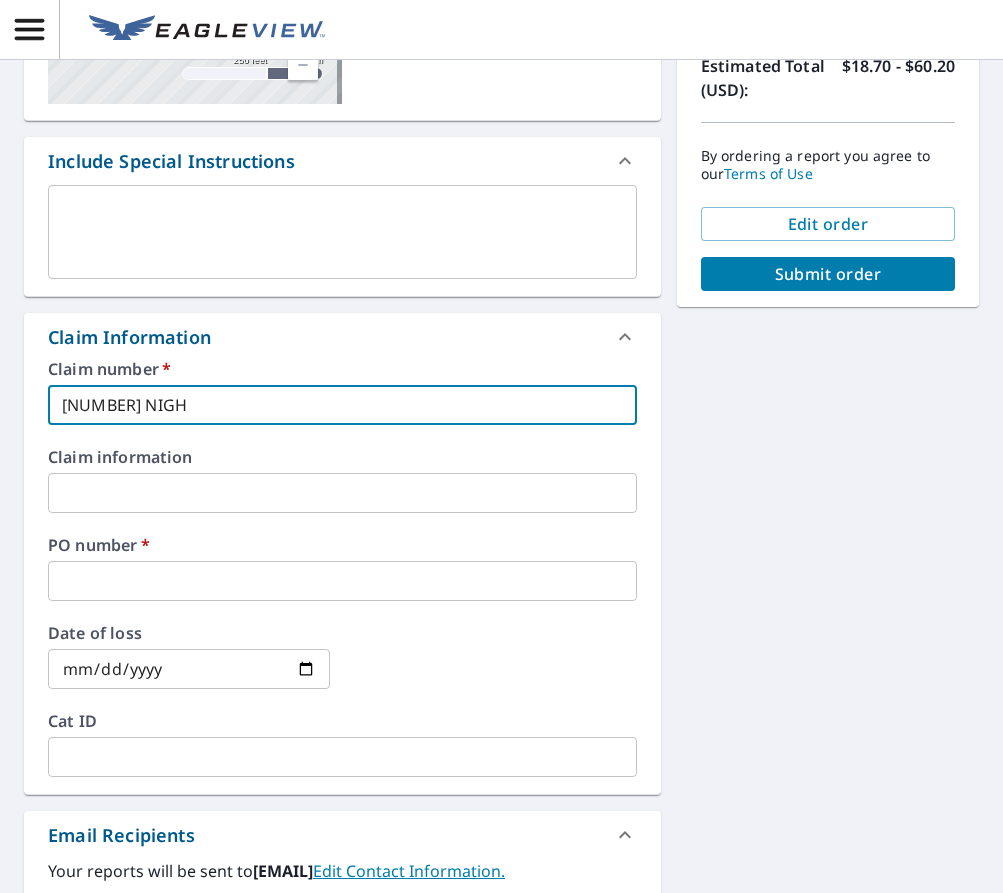 type on "[NUMBER] NIGHT" 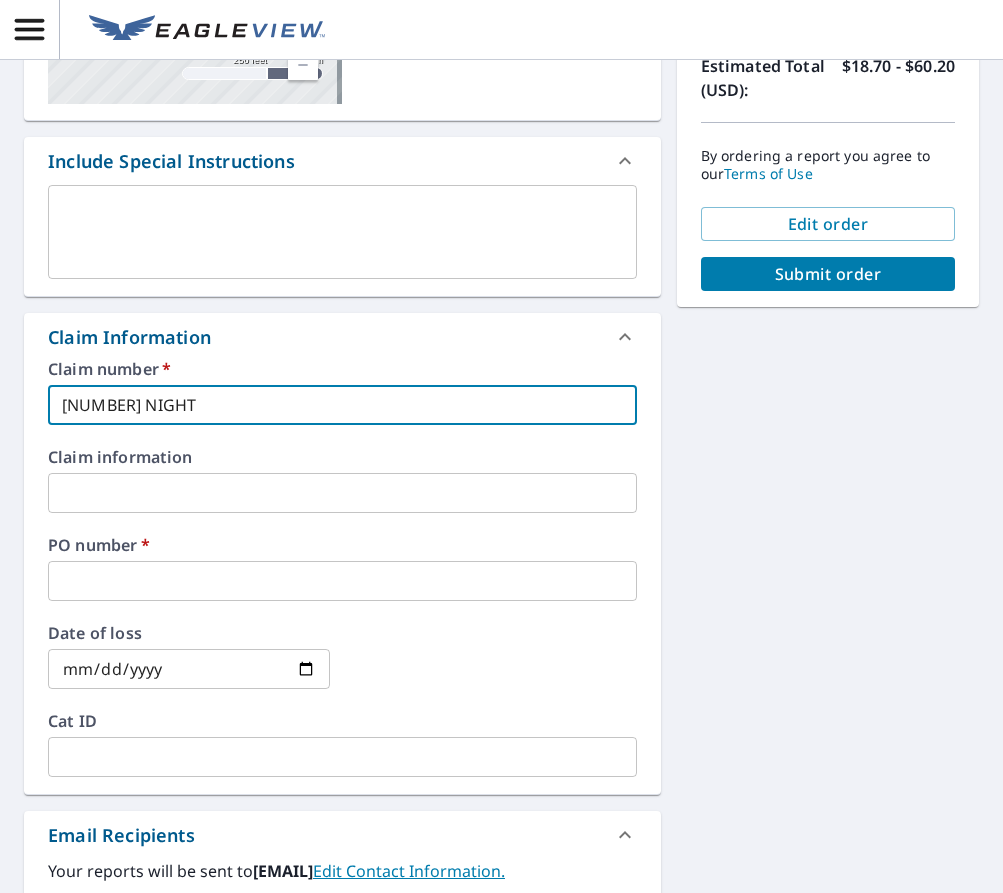 type on "[NUMBER] NIGHT" 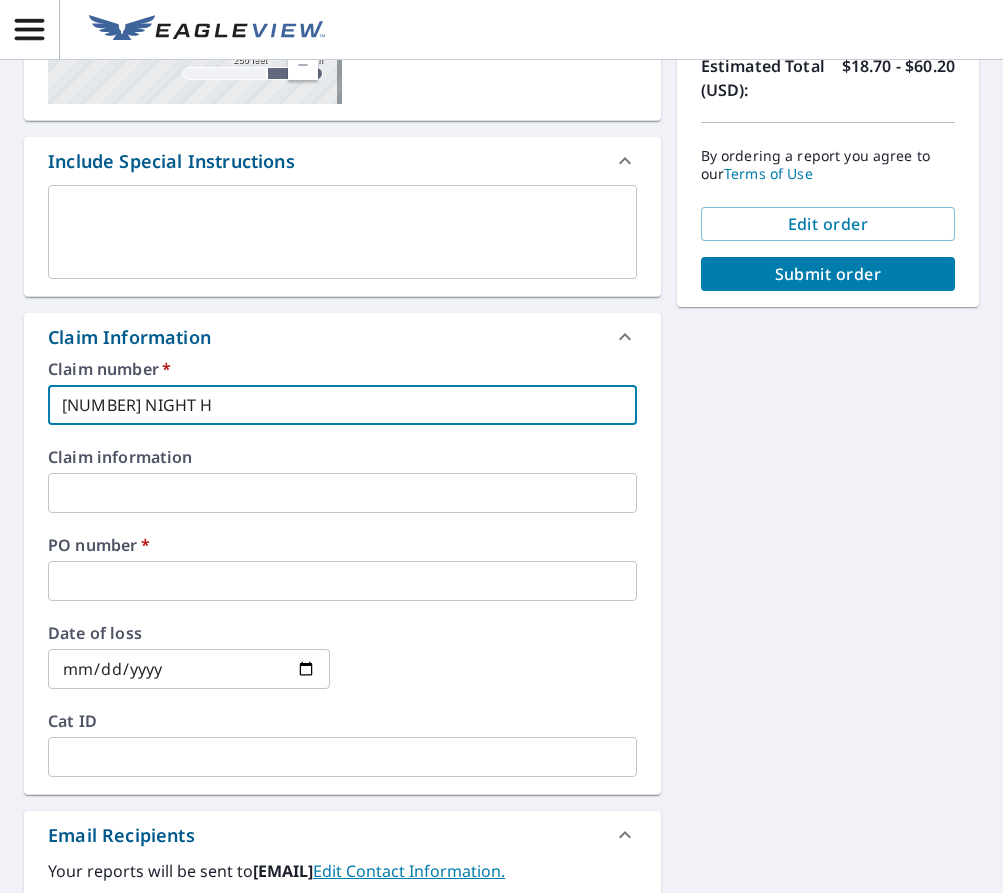 type on "[NUMBER] NIGHT HA" 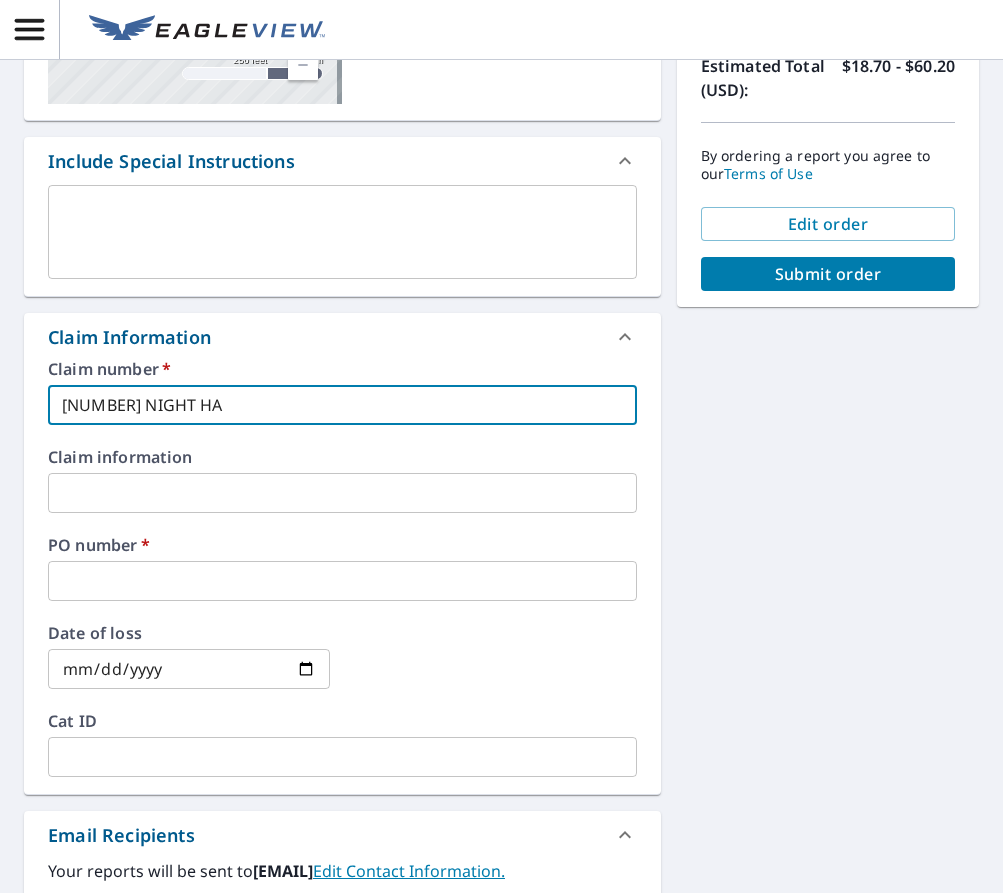 type on "[NUMBER] NIGHT HAE" 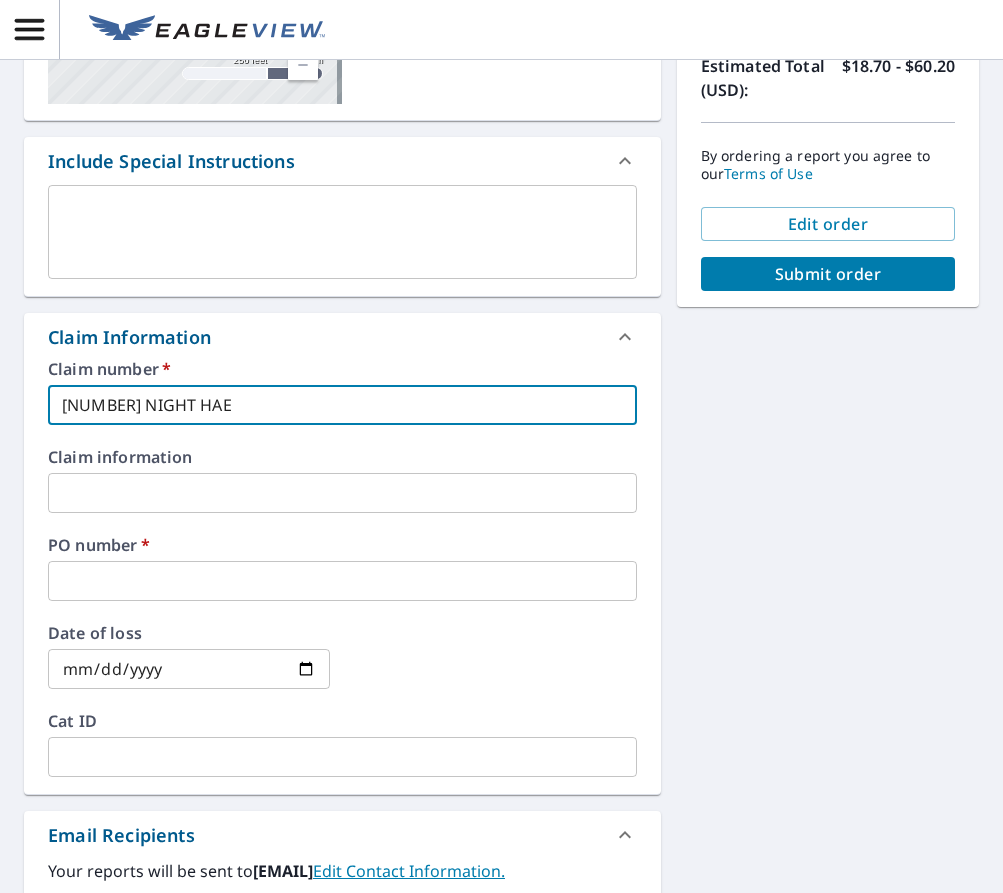 type on "[NUMBER] NIGHT HAEW" 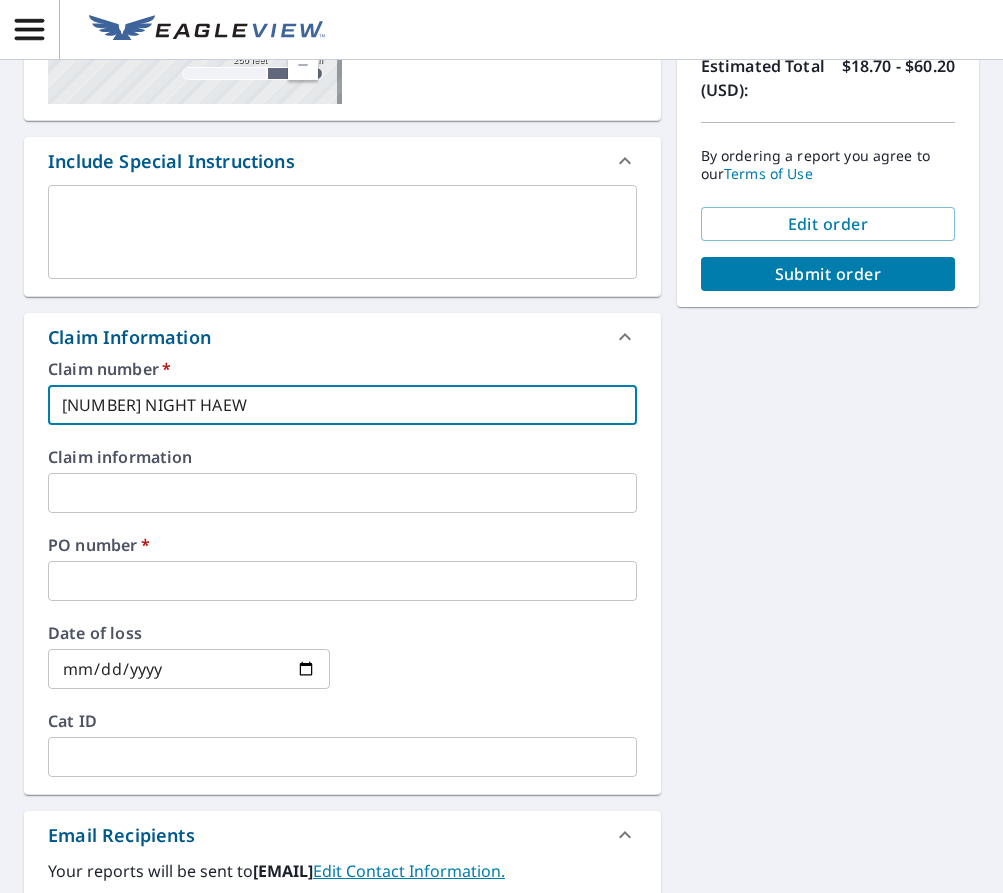 type on "[NUMBER] NIGHT HAE" 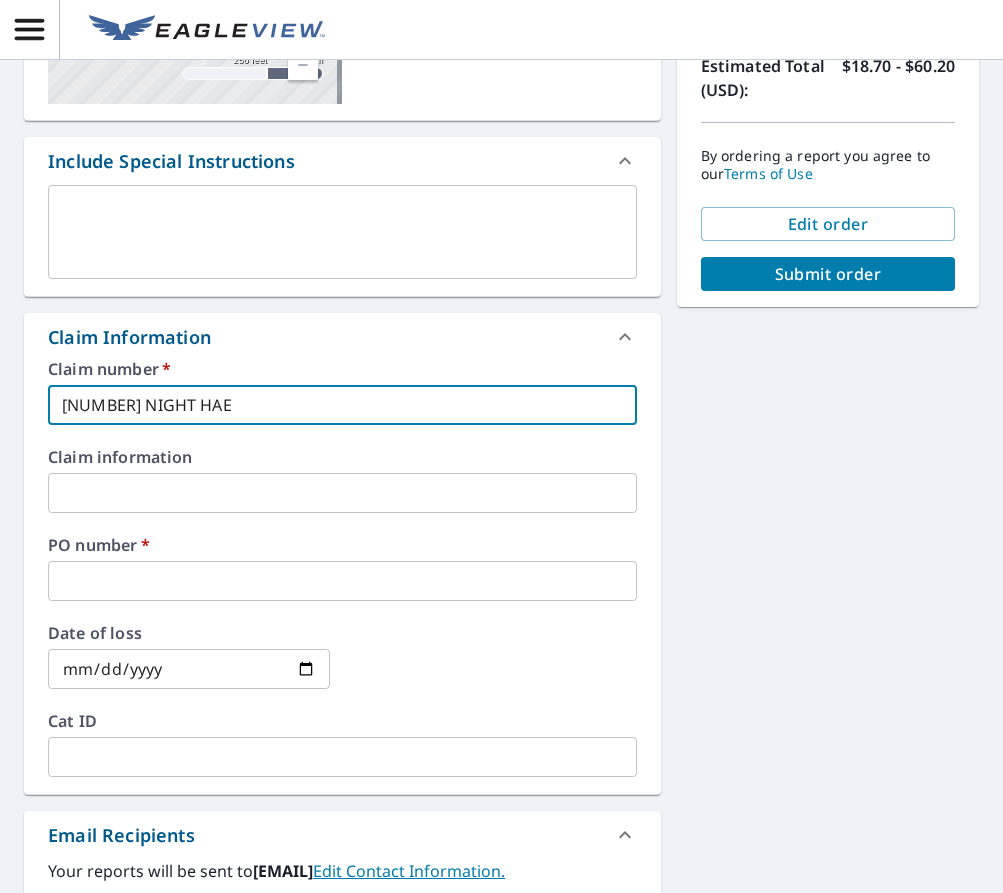 type on "[NUMBER] NIGHT HA" 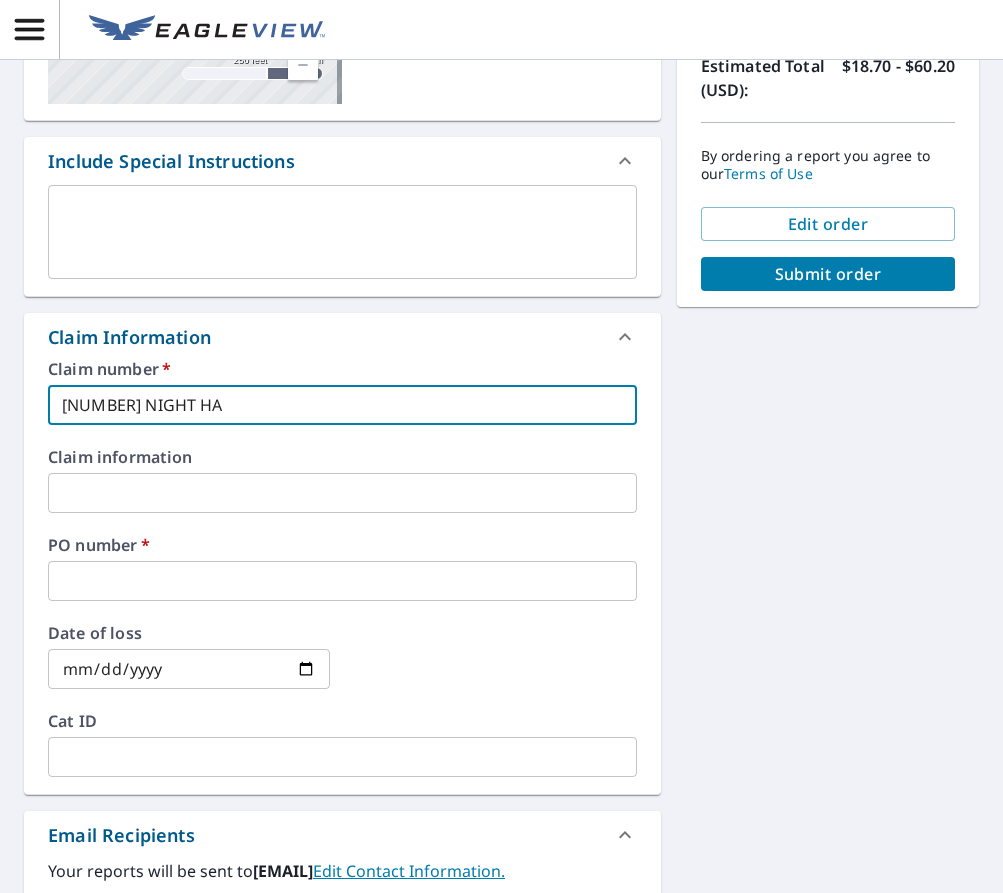 type on "[NUMBER] NIGHT HAW" 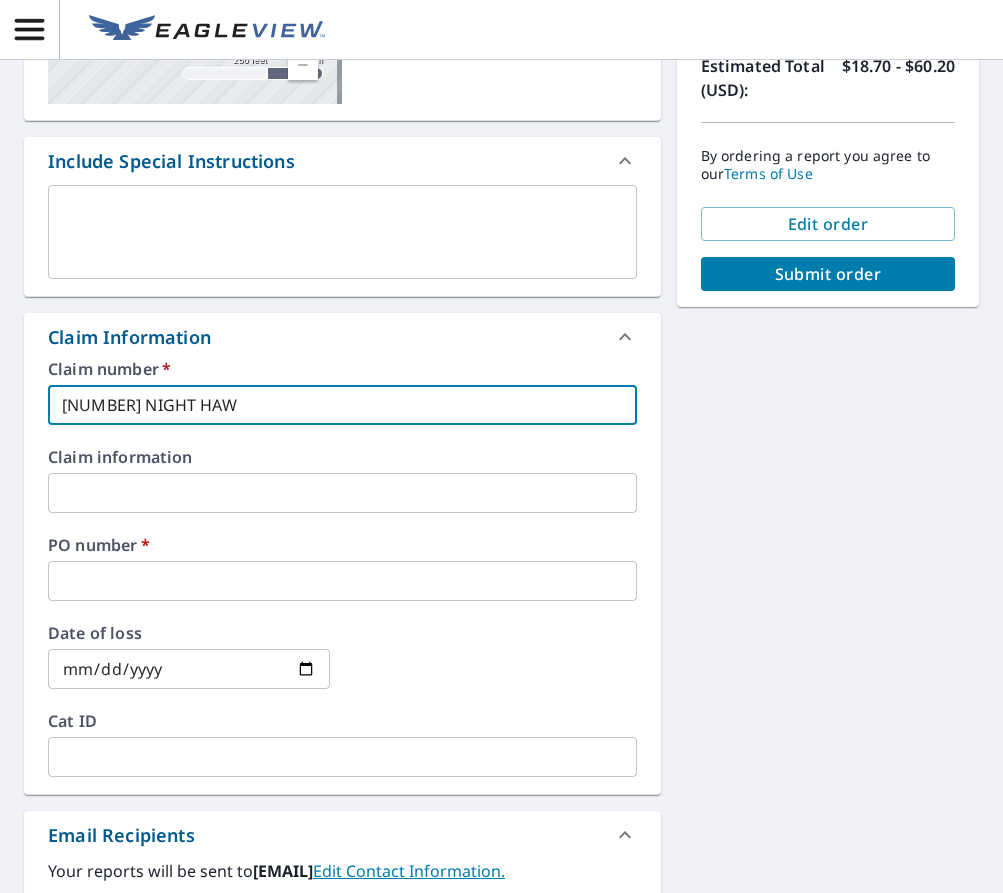 type on "[NUMBER] NIGHT HAWK" 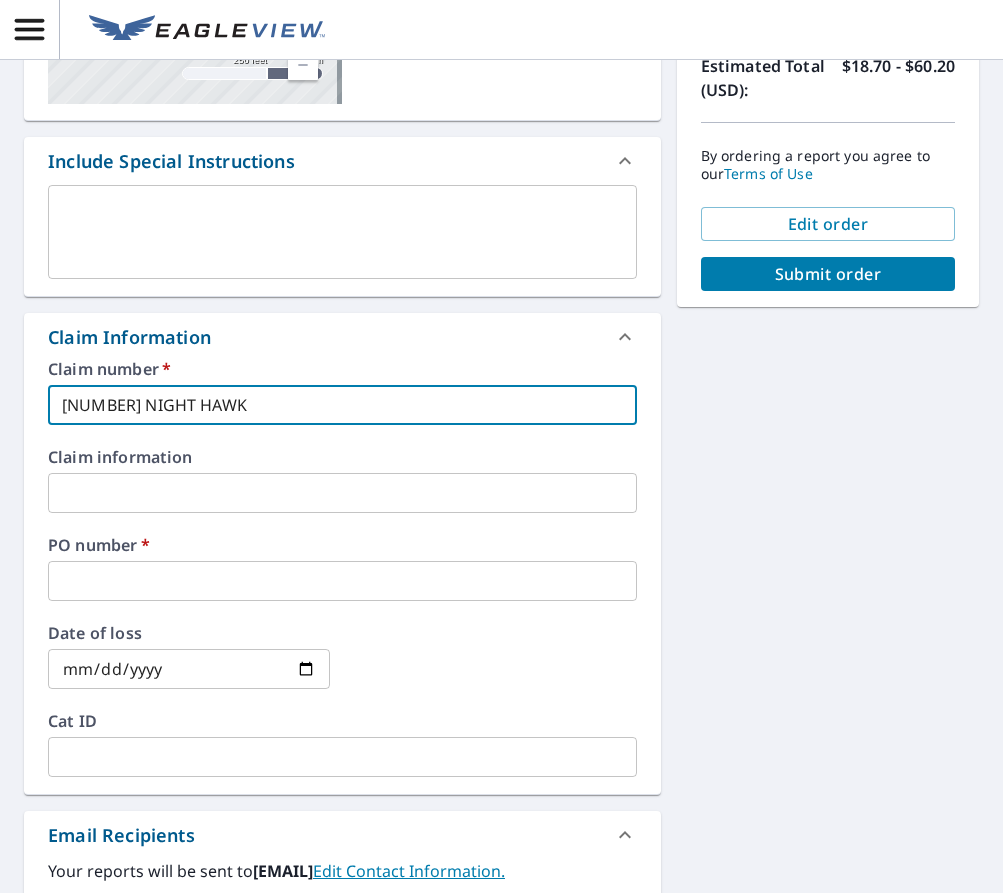 type on "[NUMBER] NIGHT HAWK" 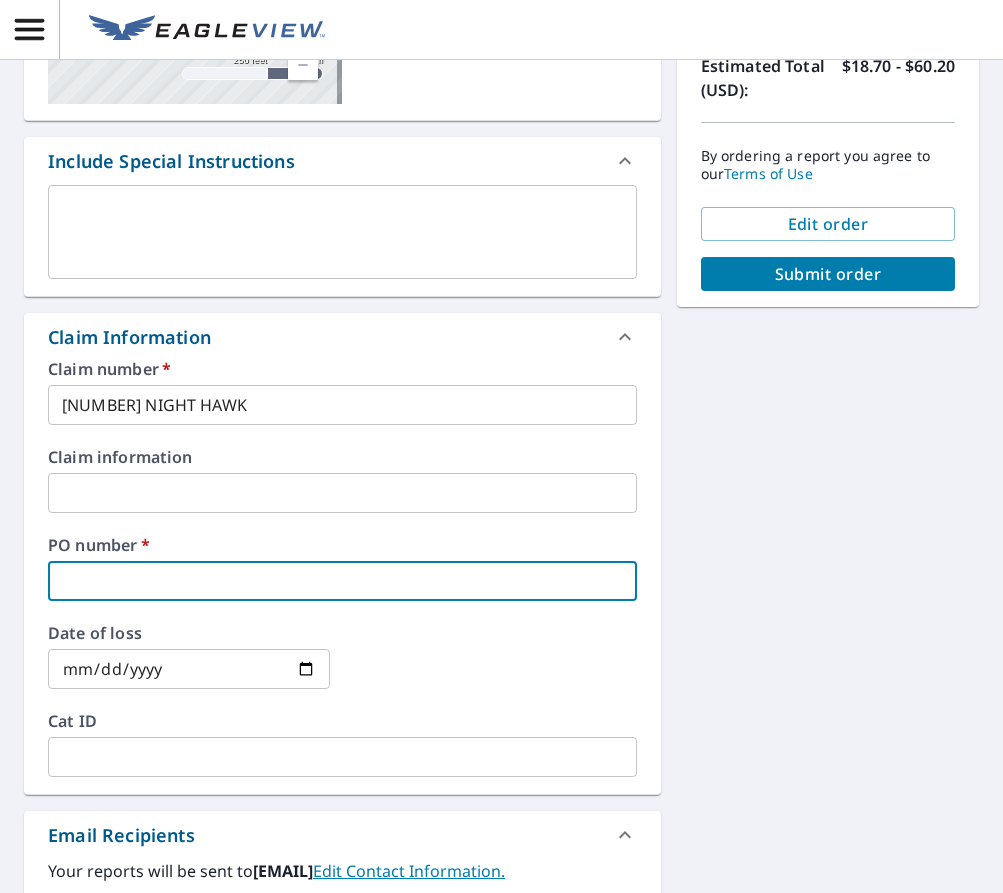 type on "2" 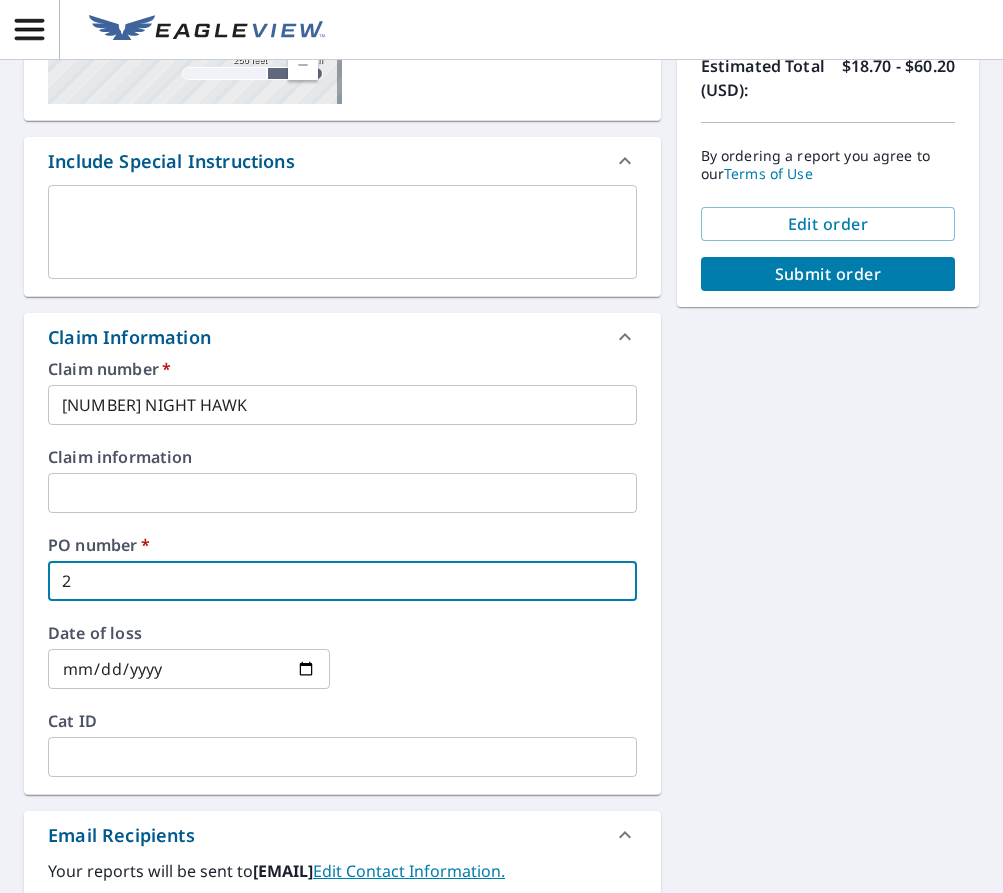 type on "22" 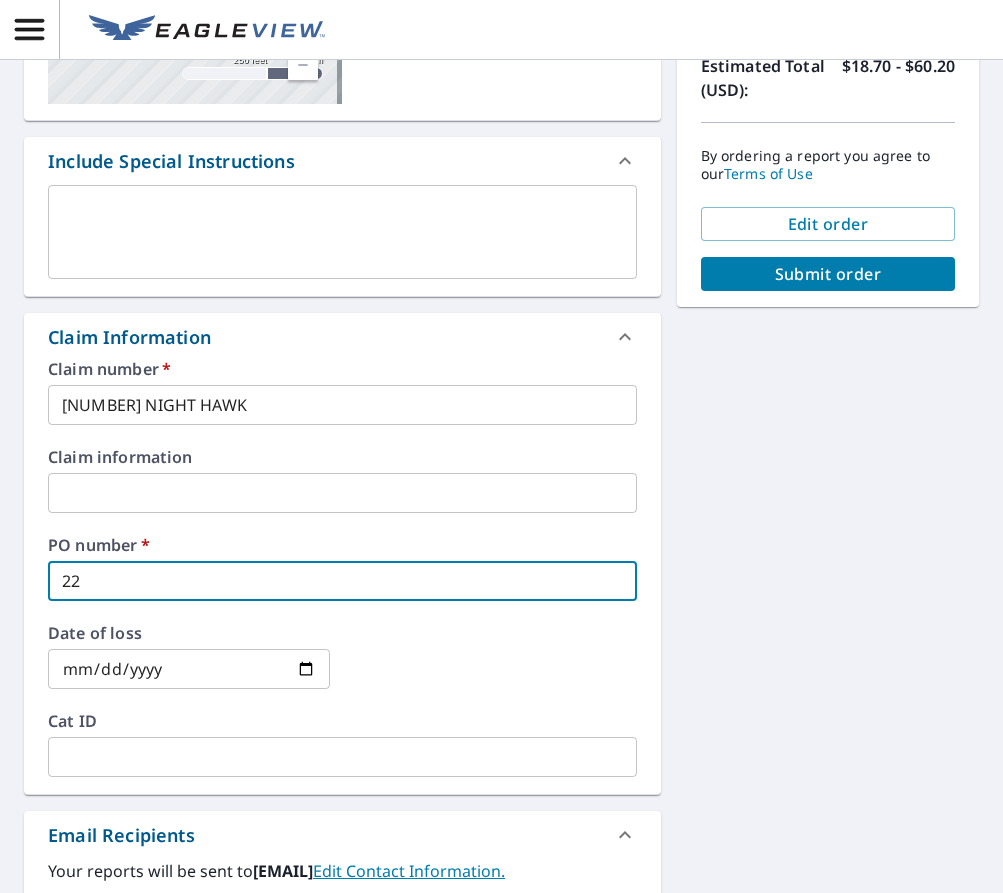 type on "[NUMBER]" 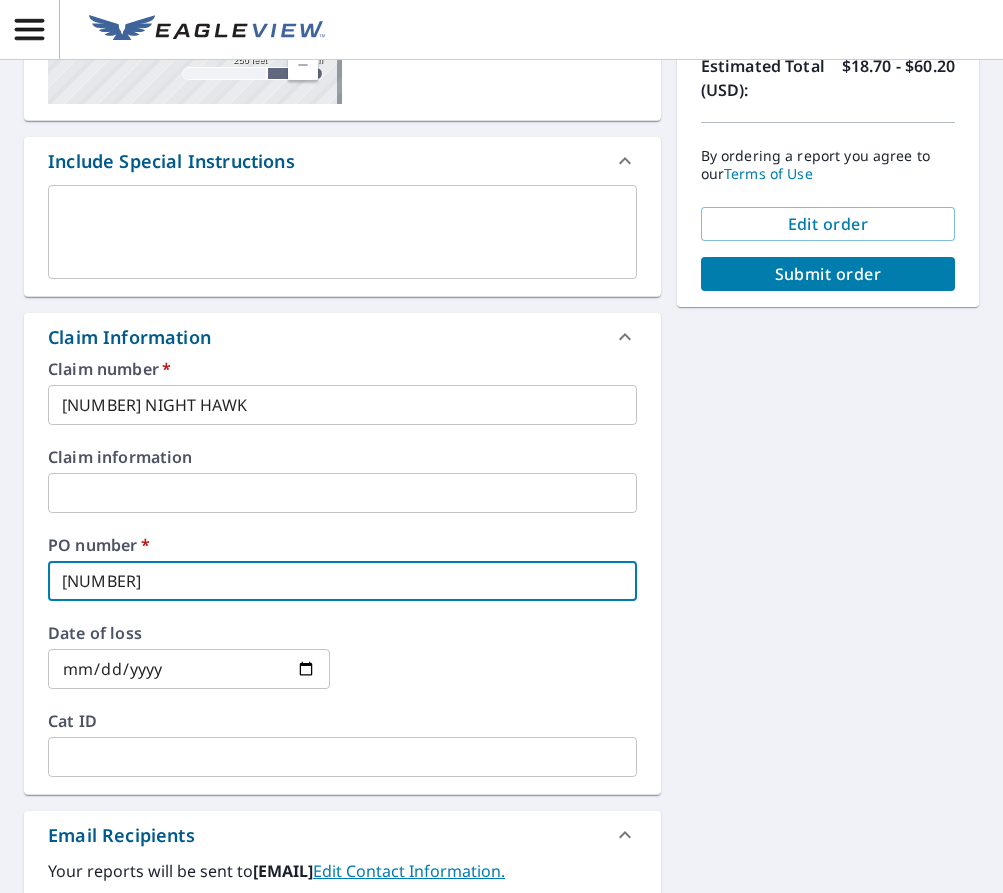 type on "[NUMBER]" 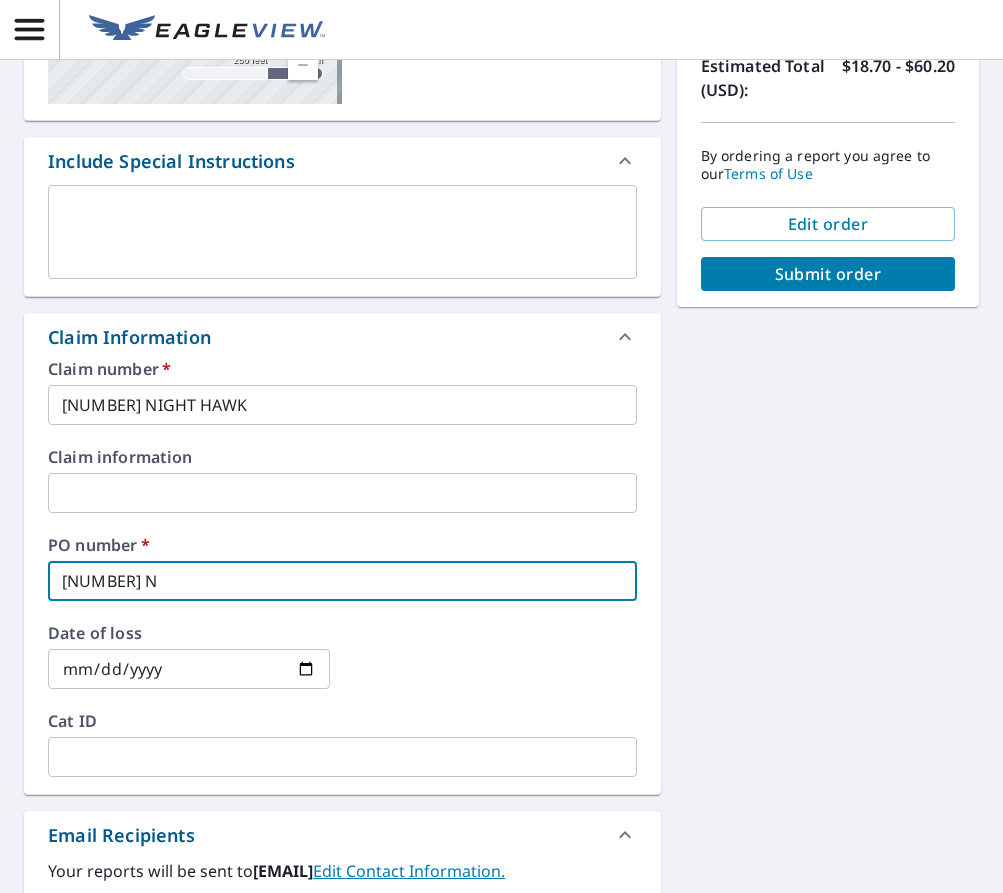 type on "[NUMBER] NI" 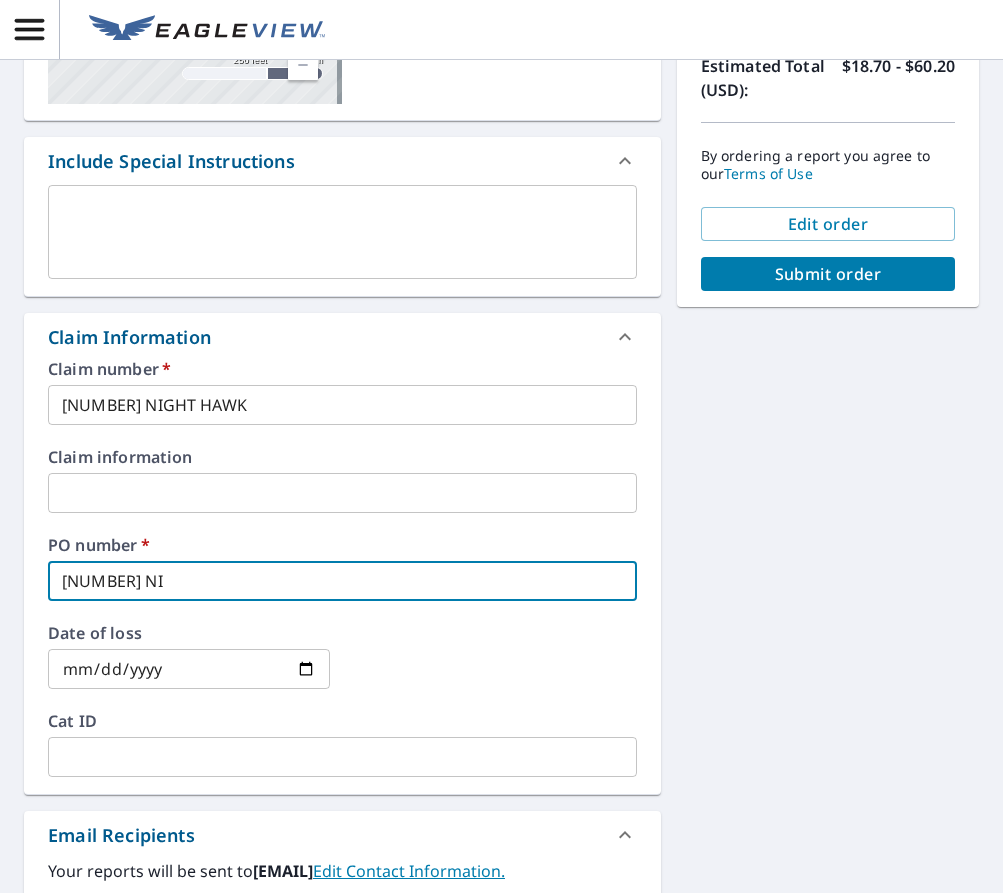 type on "[NUMBER] NIG" 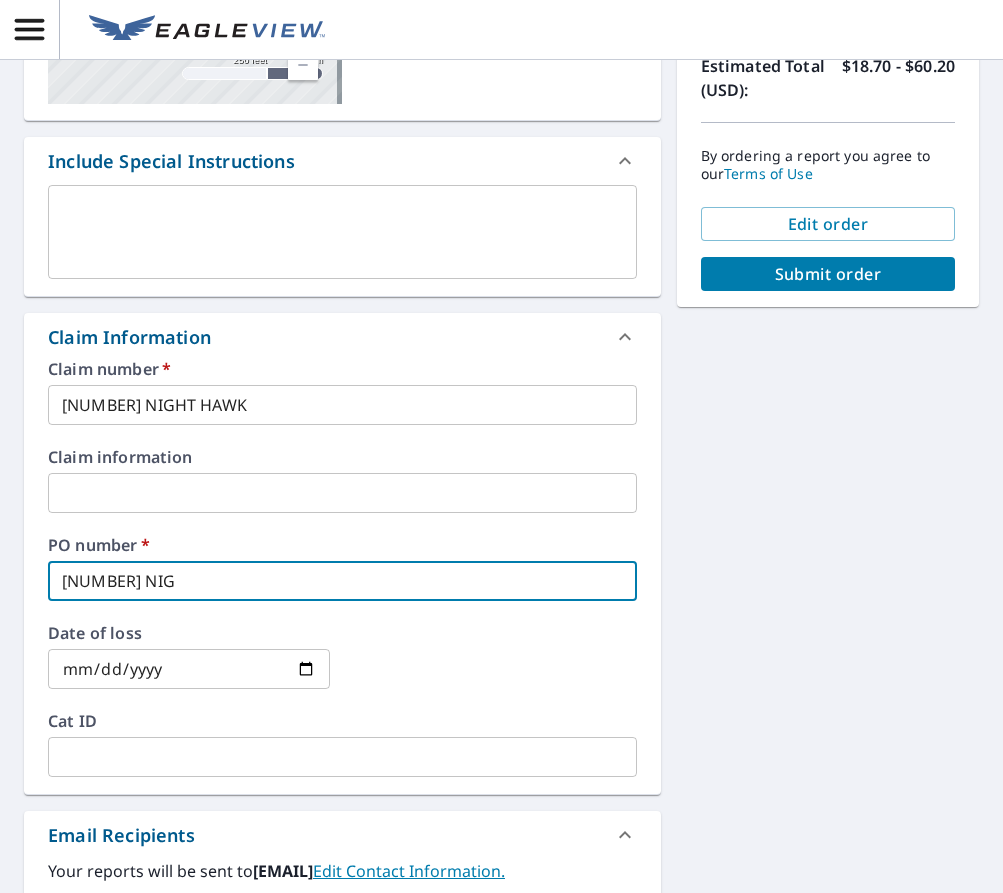 type on "[NUMBER] NIGH" 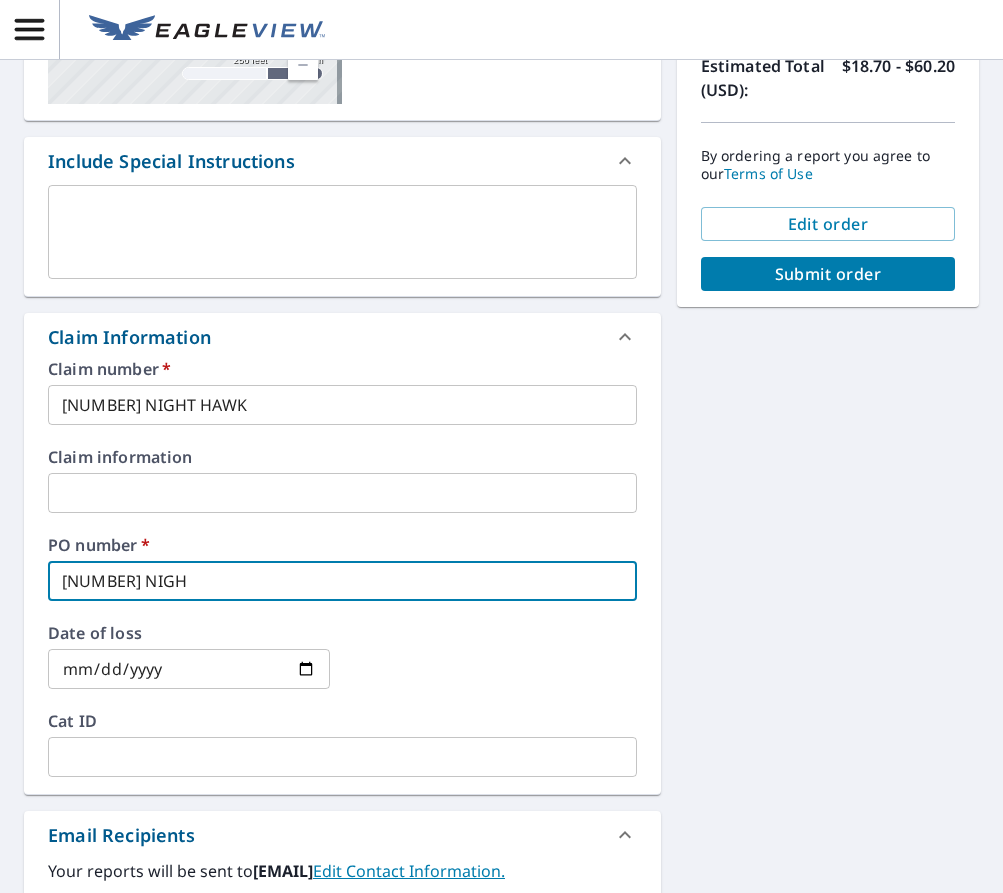 type on "[NUMBER] NIGHT" 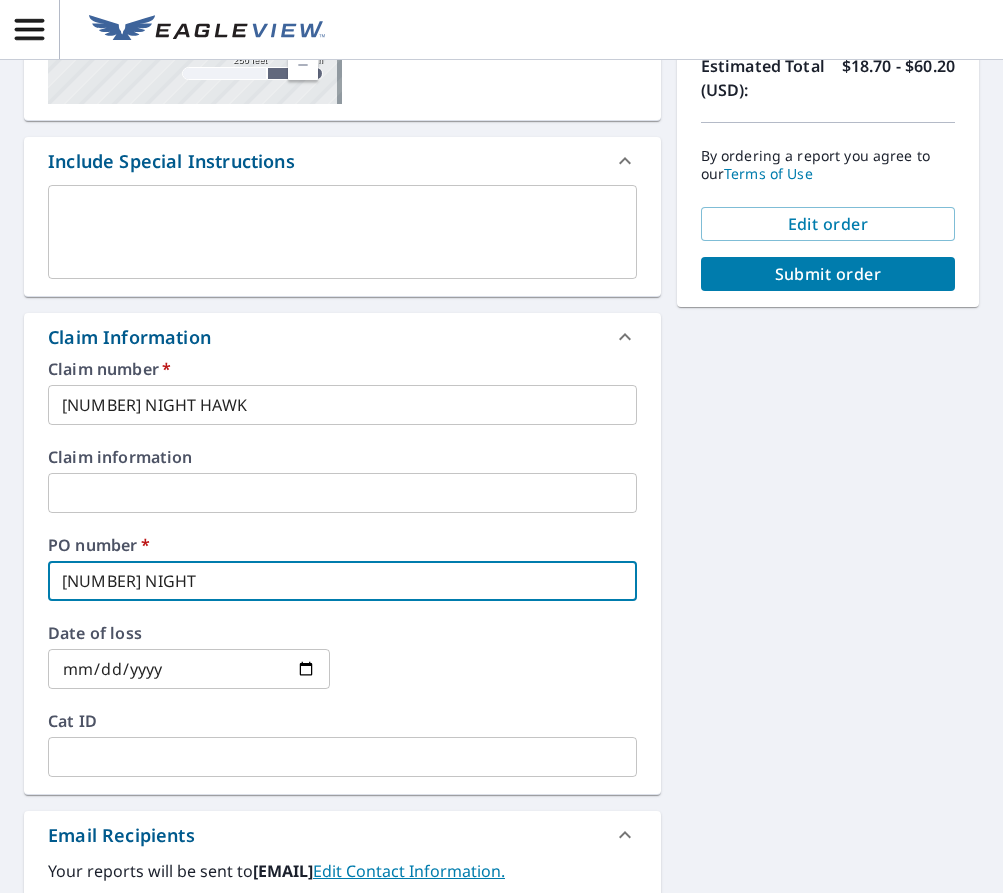 type on "[NUMBER] NIGHT" 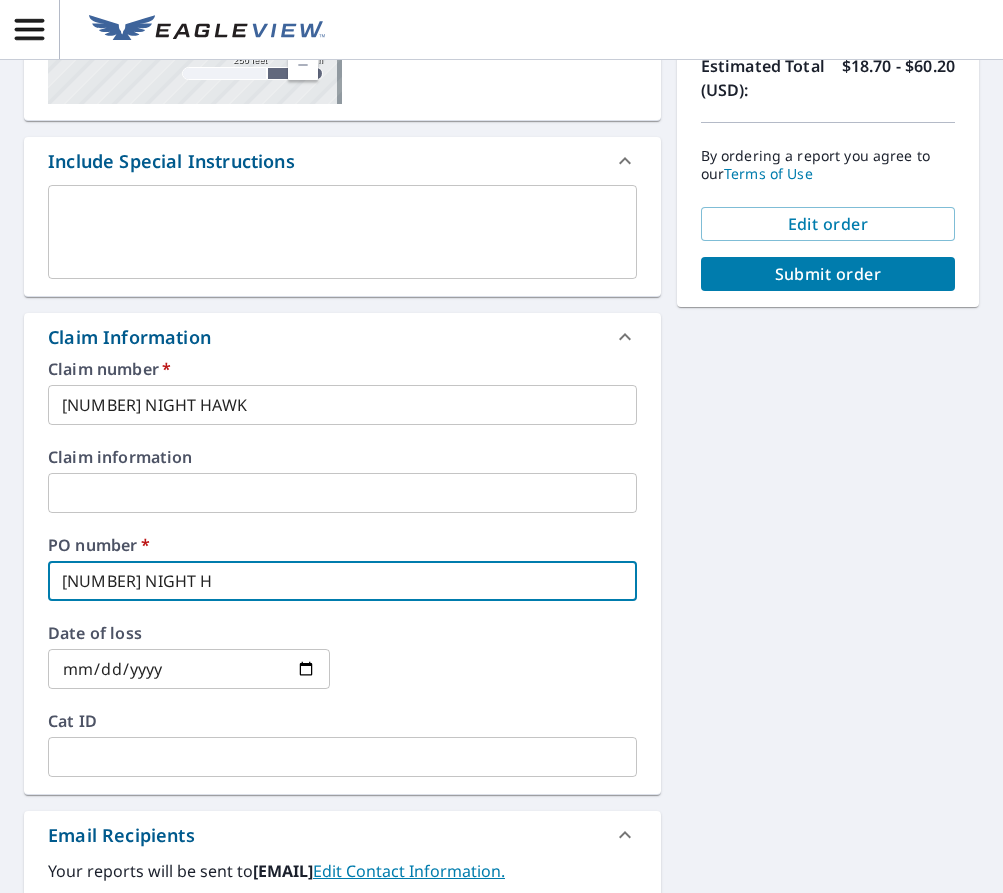 type on "[NUMBER] NIGHT HA" 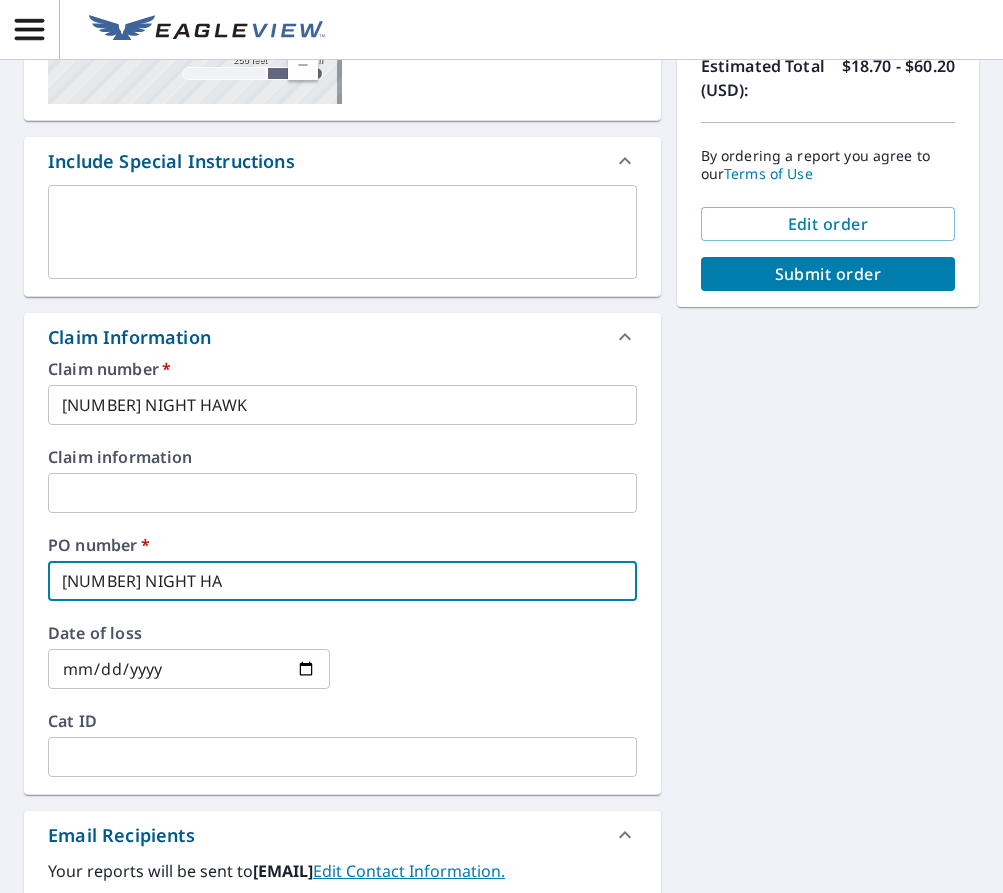 checkbox on "true" 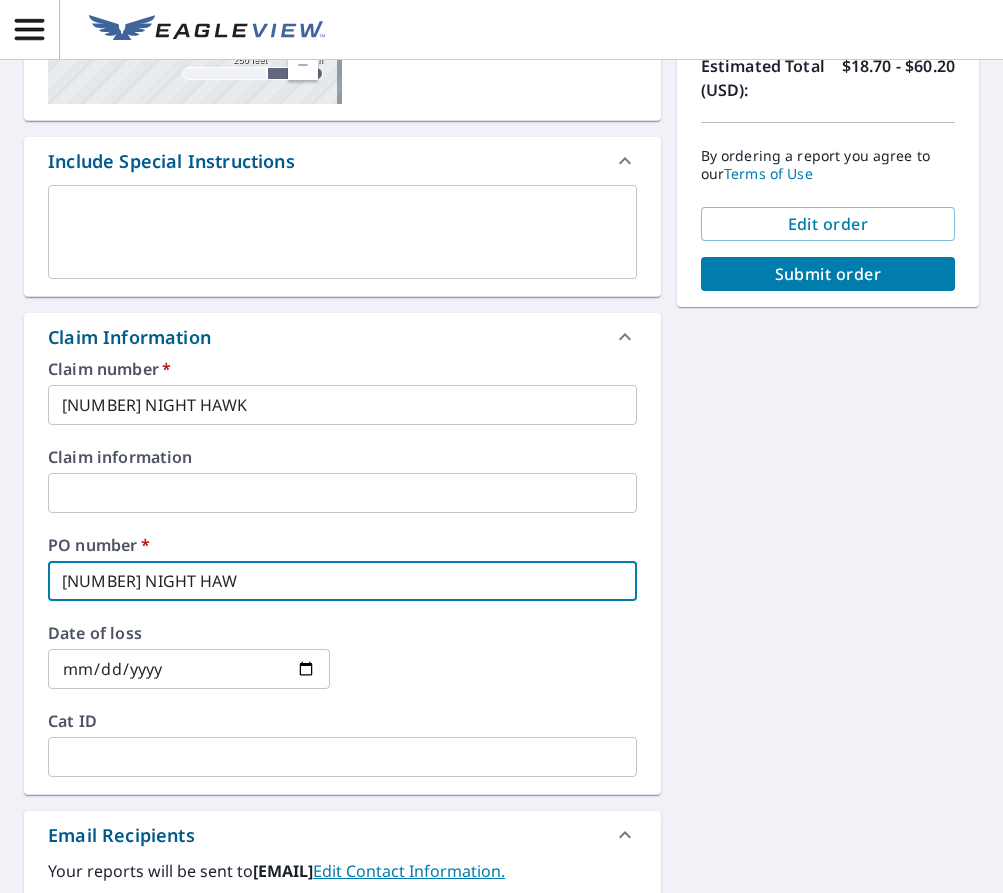 type on "[NUMBER] NIGHT HAWE" 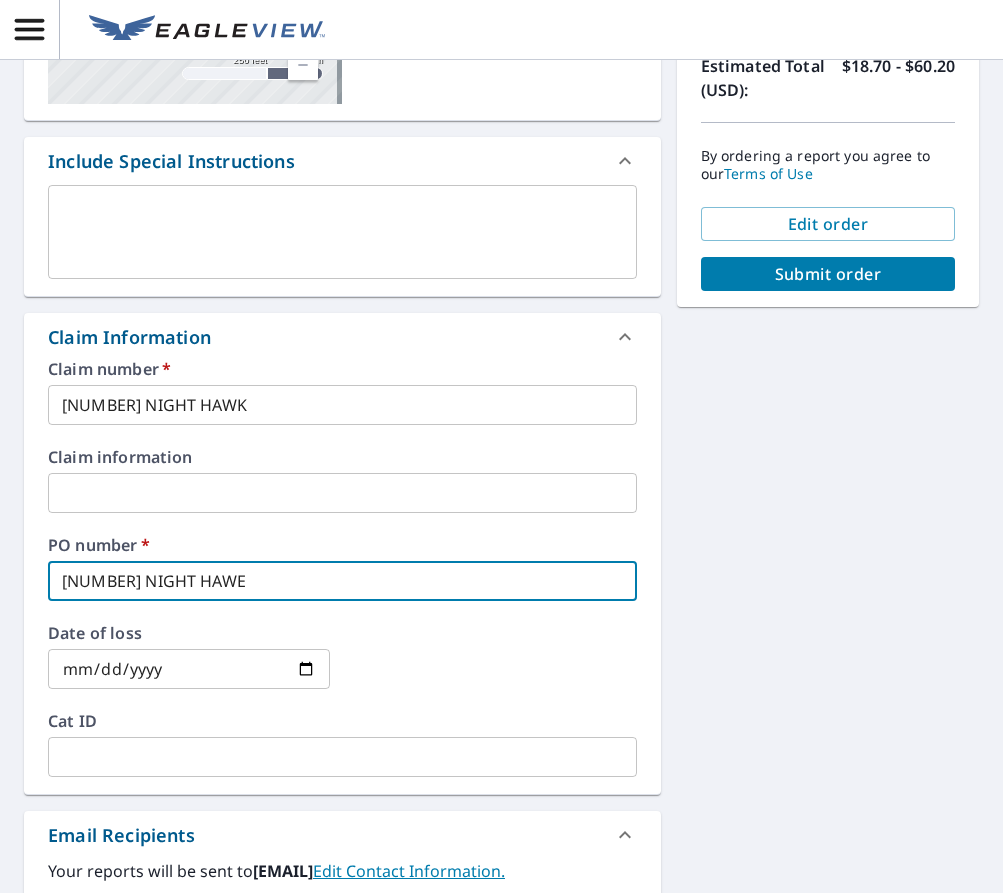 type on "[NUMBER] NIGHT HAWEK" 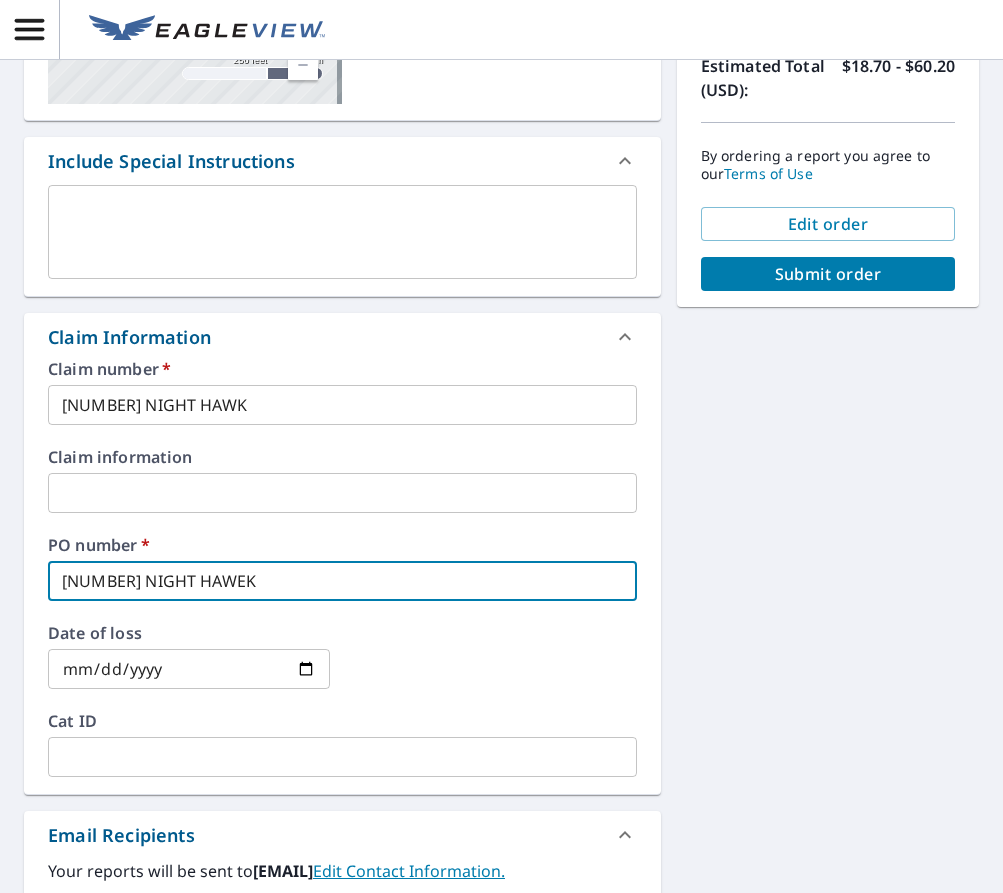 type on "[NUMBER] NIGHT HAWE" 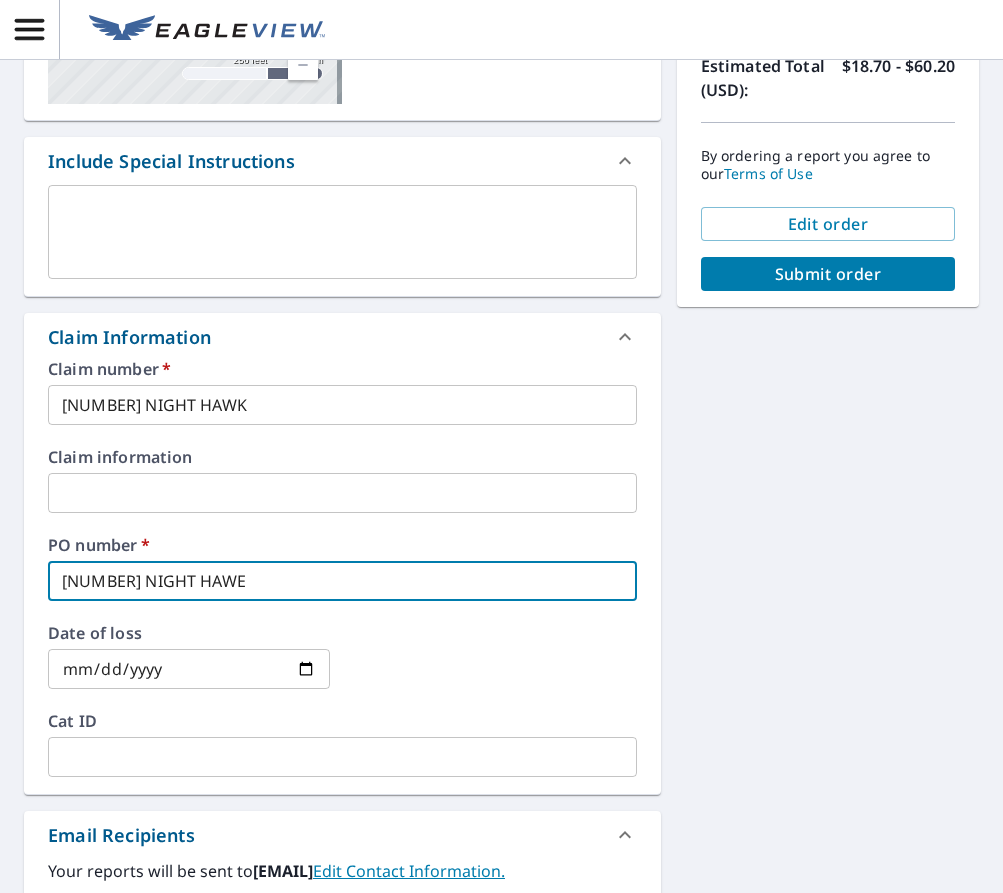 type on "[NUMBER] NIGHT HAW" 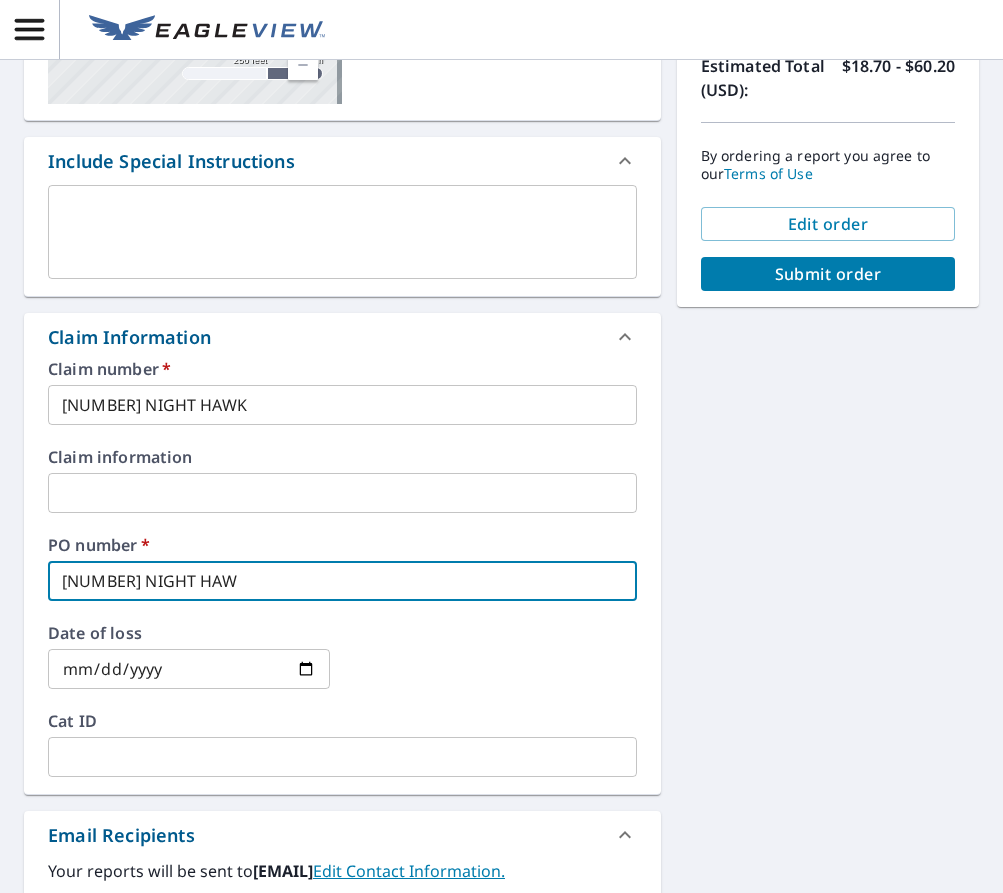type on "[NUMBER] NIGHT HAWK" 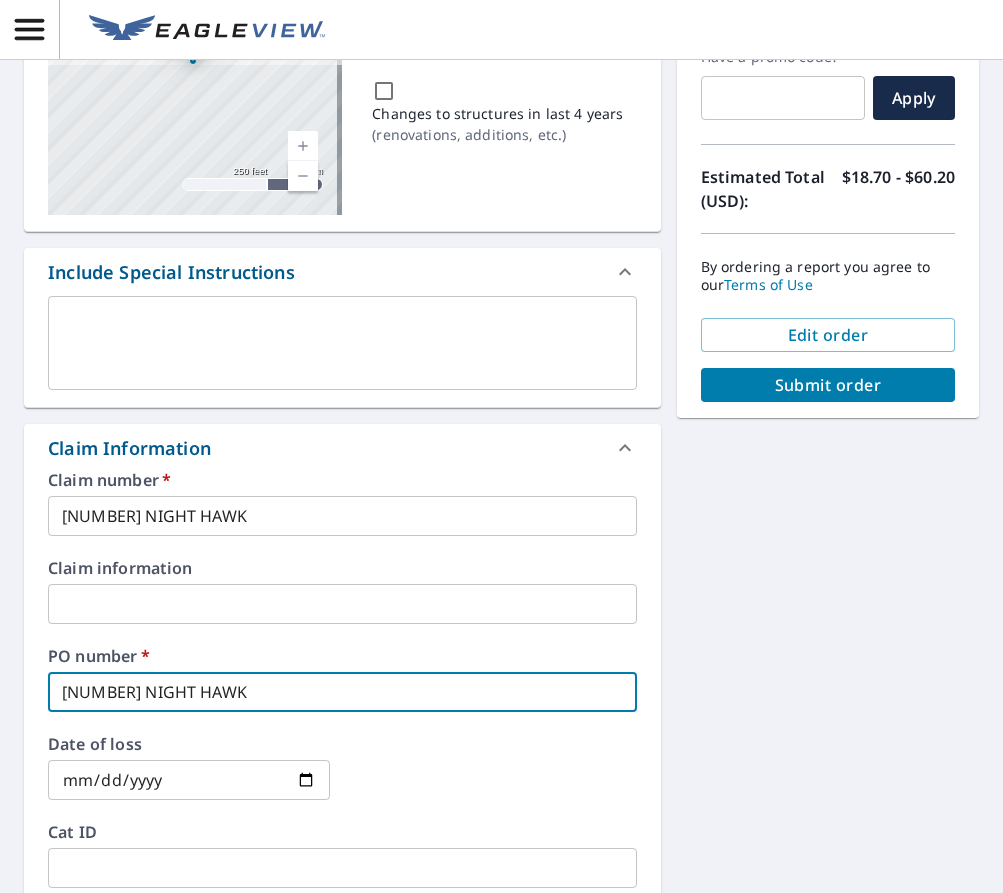 scroll, scrollTop: 200, scrollLeft: 0, axis: vertical 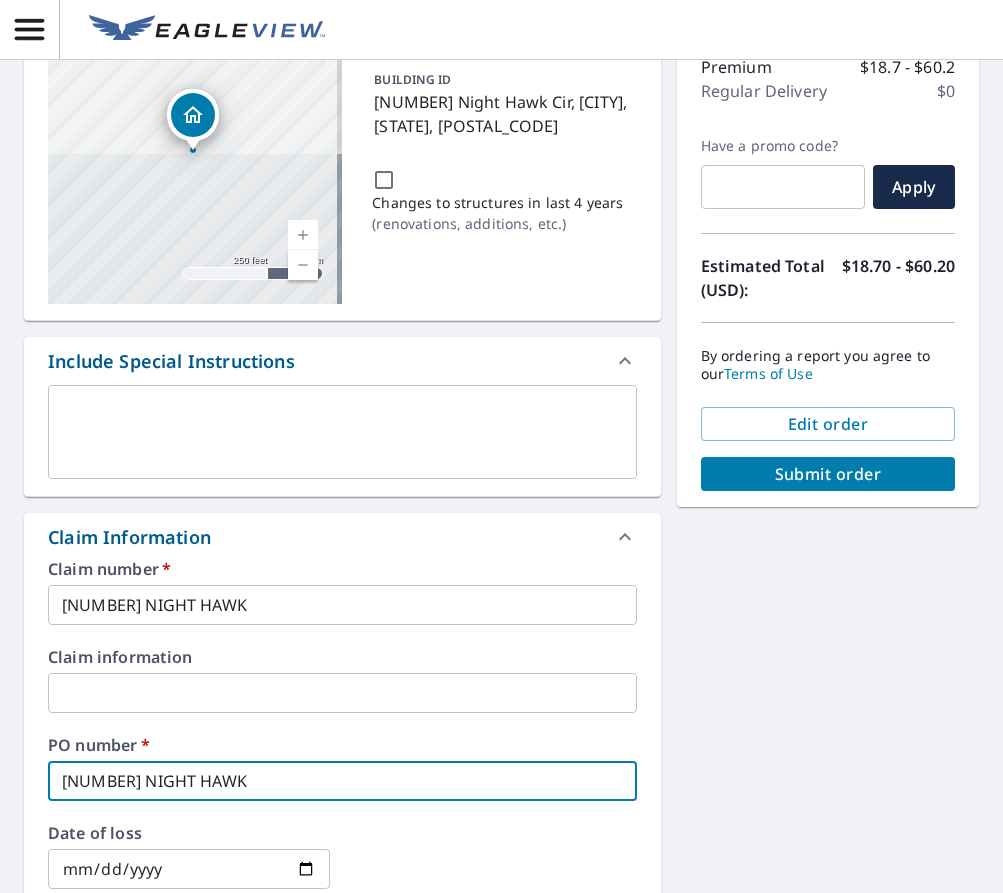 type on "[NUMBER] NIGHT HAWK" 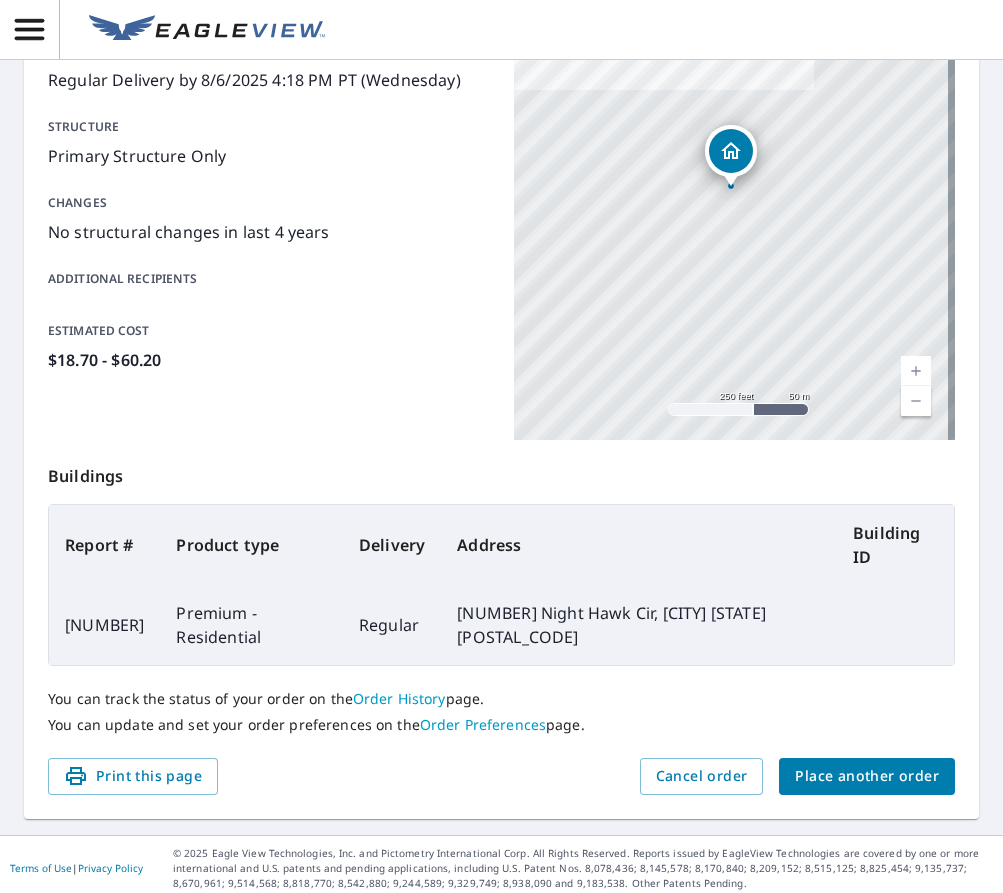 scroll, scrollTop: 334, scrollLeft: 0, axis: vertical 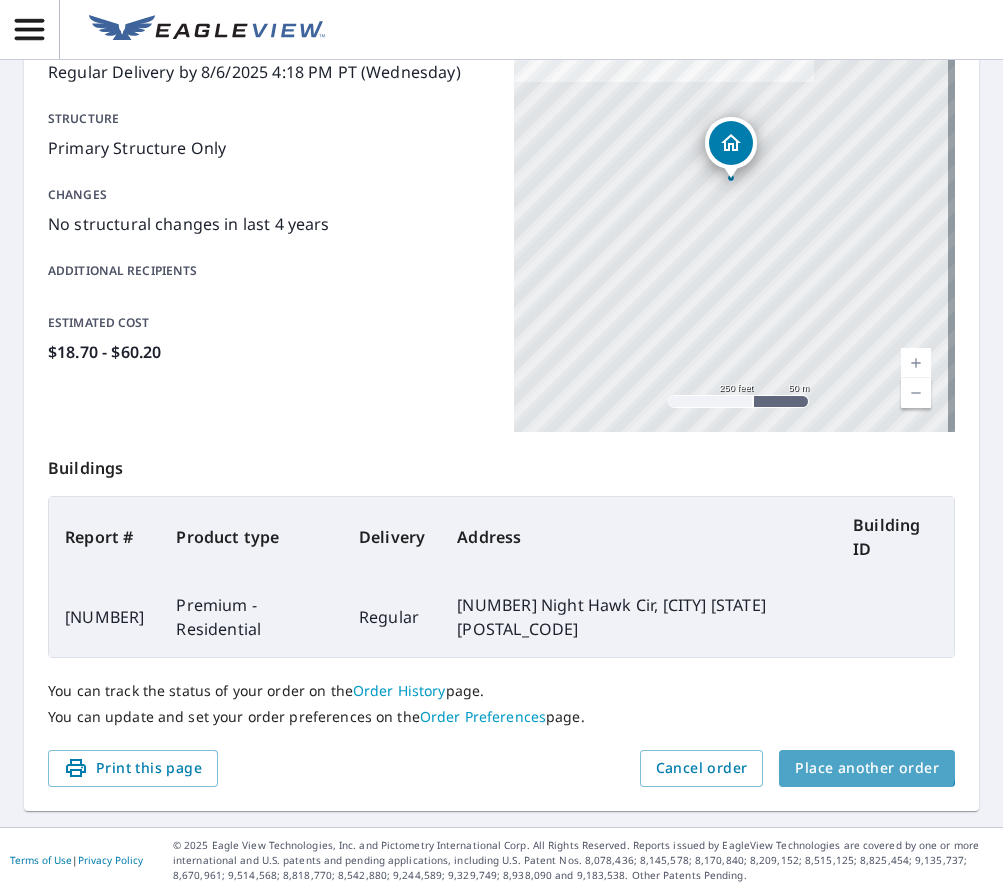 click on "Place another order" at bounding box center (867, 768) 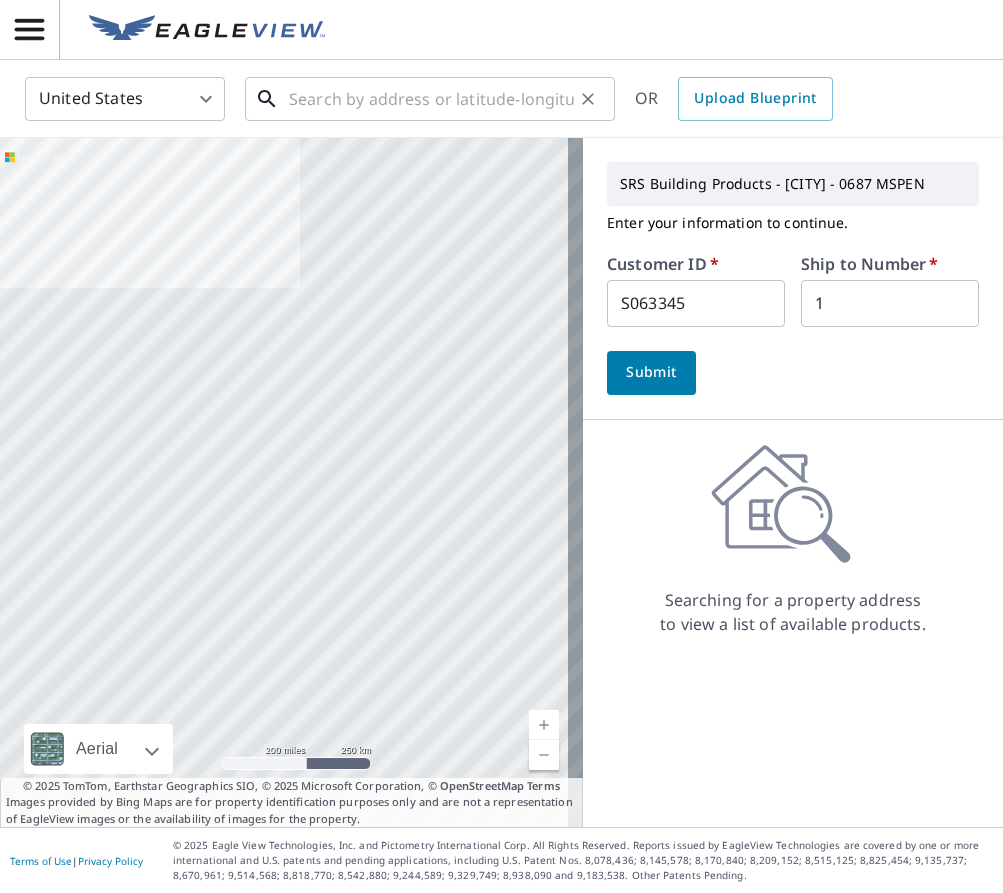 click at bounding box center (431, 99) 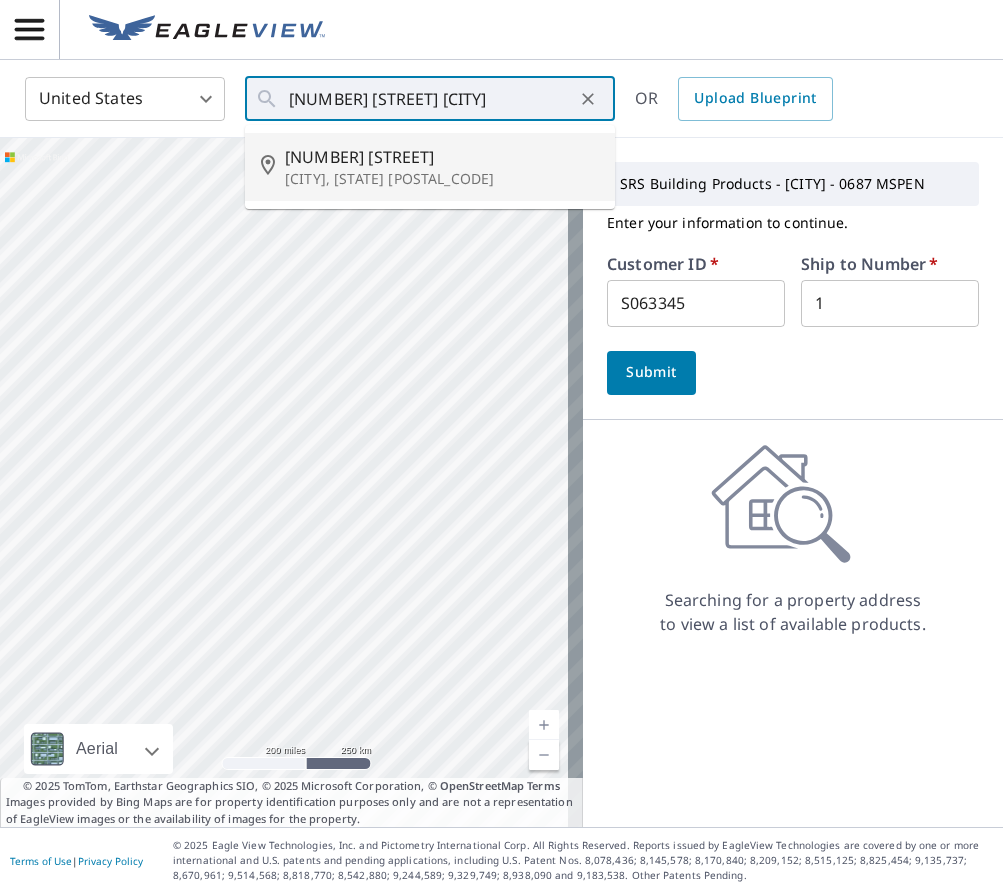 type on "[NUMBER] [STREET] [CITY], [STATE] [POSTAL_CODE]" 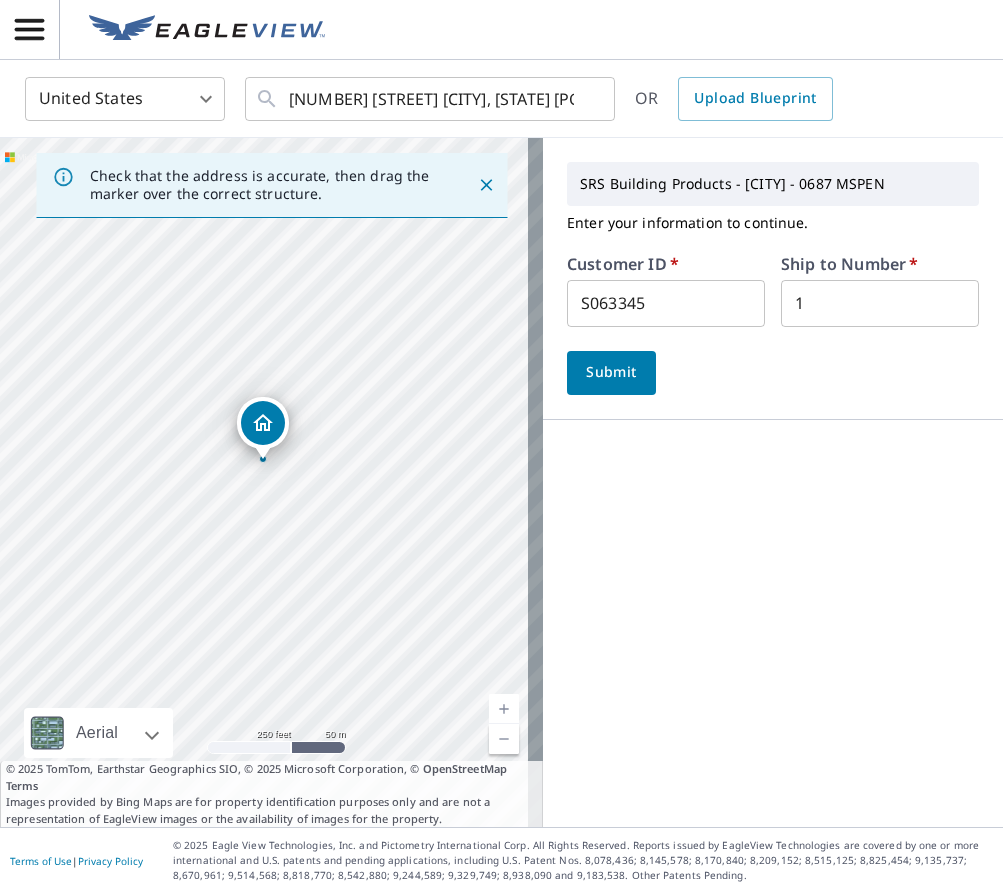 click on "Submit" at bounding box center [611, 372] 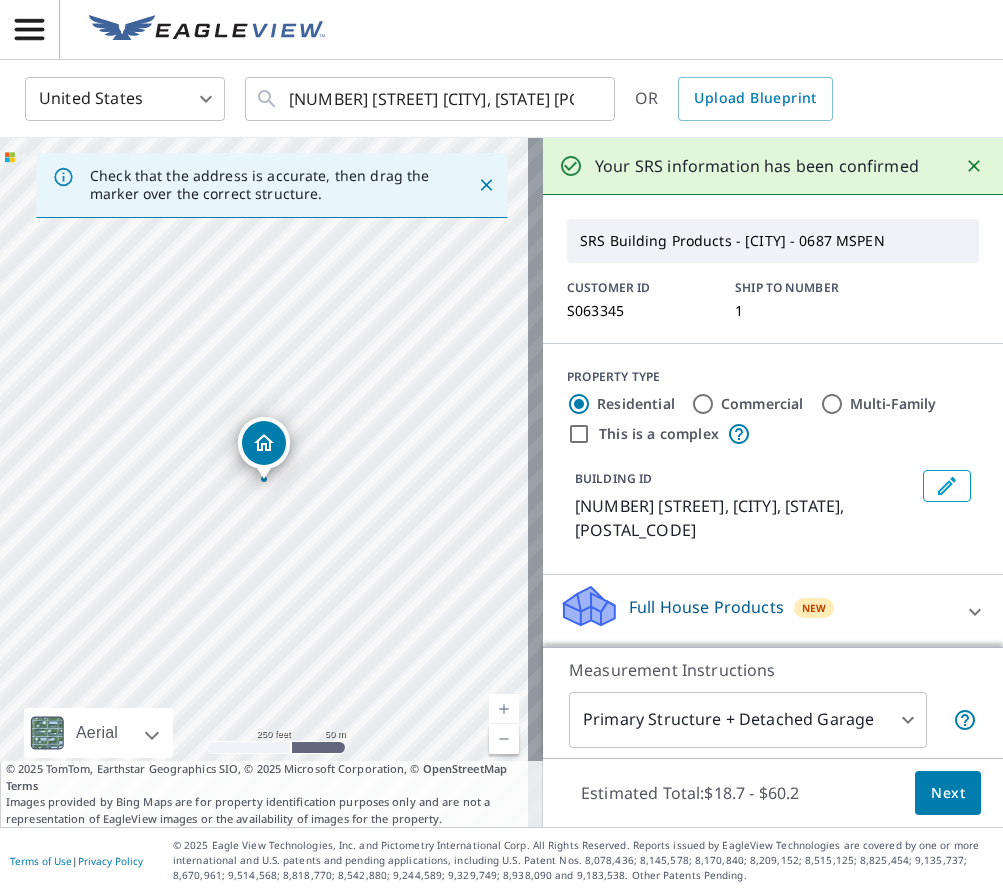 scroll, scrollTop: 200, scrollLeft: 0, axis: vertical 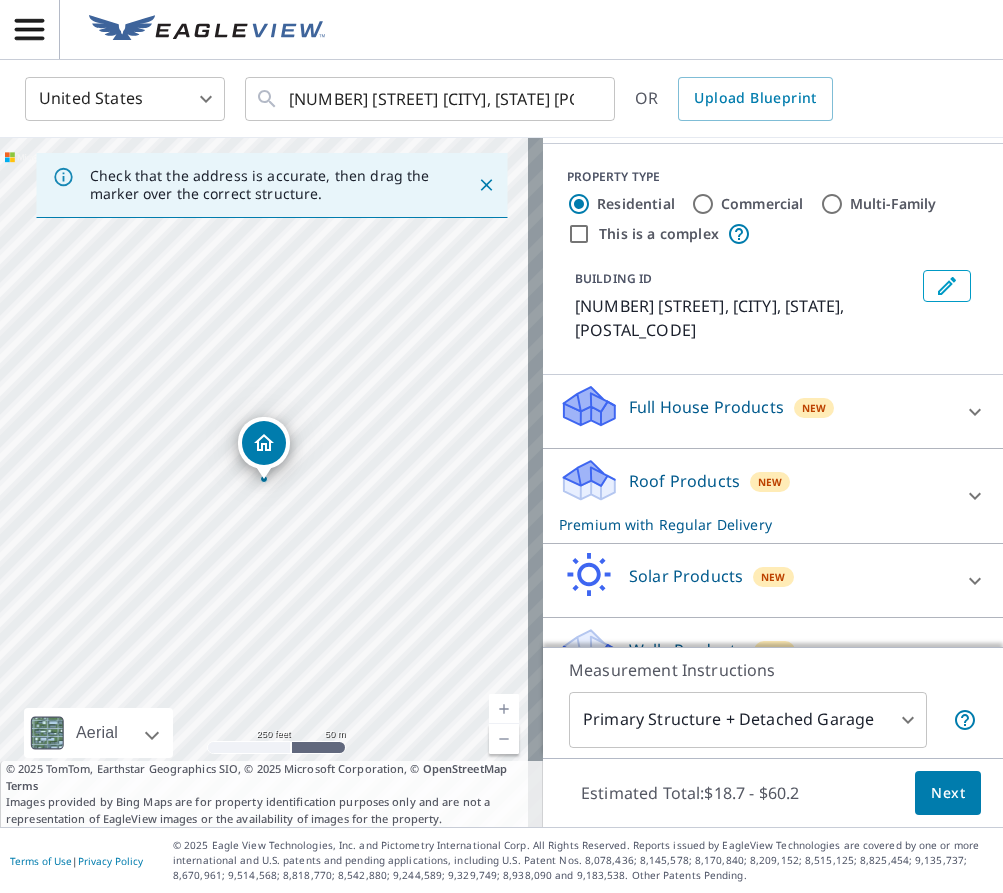 click on "SP SP
United States US ​ [NUMBER] [STREET] [CITY], [STATE] [POSTAL_CODE] ​ OR Upload Blueprint Check that the address is accurate, then drag the marker over the correct structure. [NUMBER] [STREET] [CITY], [STATE] [POSTAL_CODE] Aerial Road A standard road map Aerial A detailed look from above Labels Labels 250 feet 50 m © 2025 TomTom, © Vexcel Imaging, © 2025 Microsoft Corporation,  © OpenStreetMap Terms © 2025 TomTom, Earthstar Geographics SIO, © 2025 Microsoft Corporation, ©   OpenStreetMap   Terms Images provided by Bing Maps are for property identification purposes only and are not a representation of EagleView images or the availability of images for the property. Your SRS information has been confirmed SRS Building Products - [CITY] - 0687 MSPEN CUSTOMER ID S063345 SHIP TO NUMBER 1 PROPERTY TYPE Residential Commercial Multi-Family This is a complex BUILDING ID [NUMBER] [STREET], [CITY], [STATE], [POSTAL_CODE] Full House Products New Full House™ $90.3 Roof Products New Premium $18.7 - $60.2" at bounding box center [501, 446] 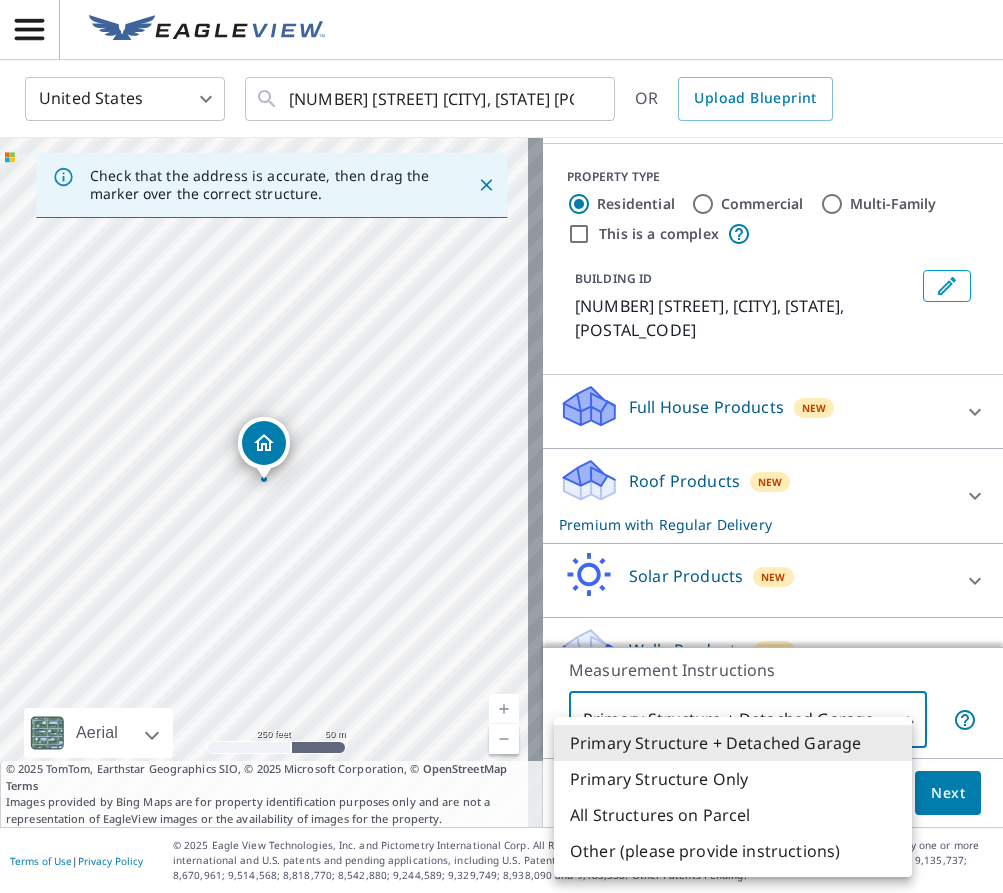 click on "Primary Structure Only" at bounding box center (733, 779) 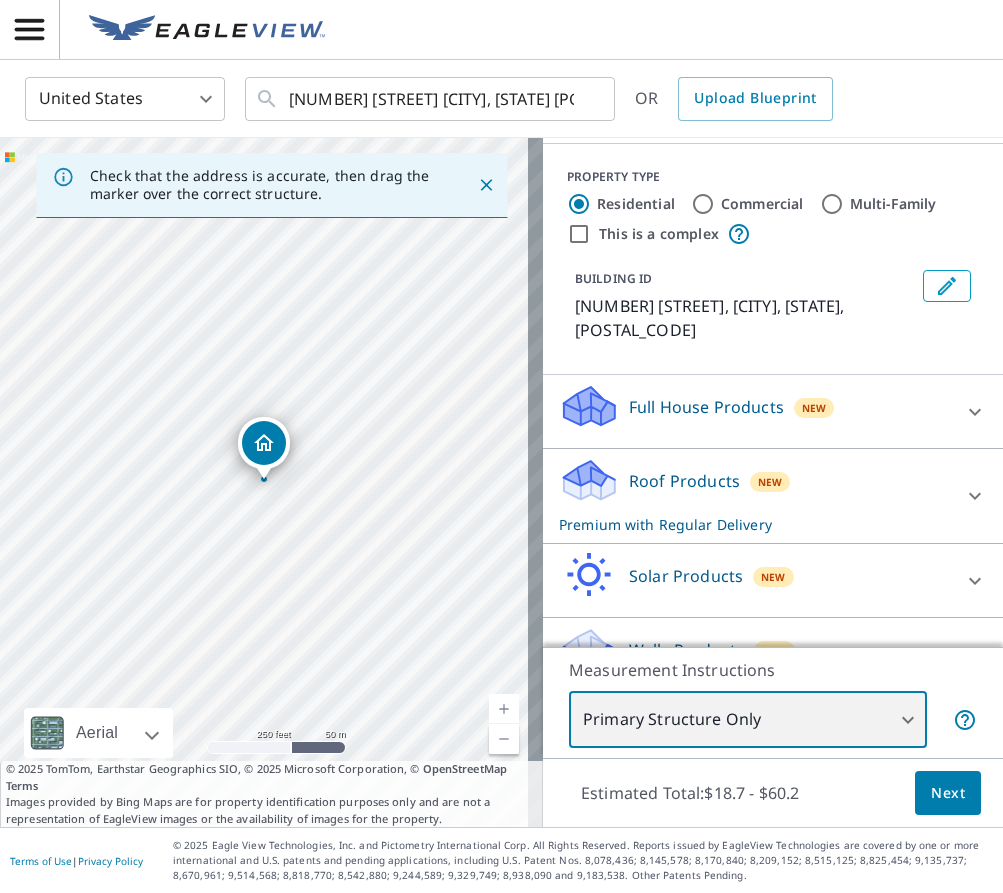 type on "2" 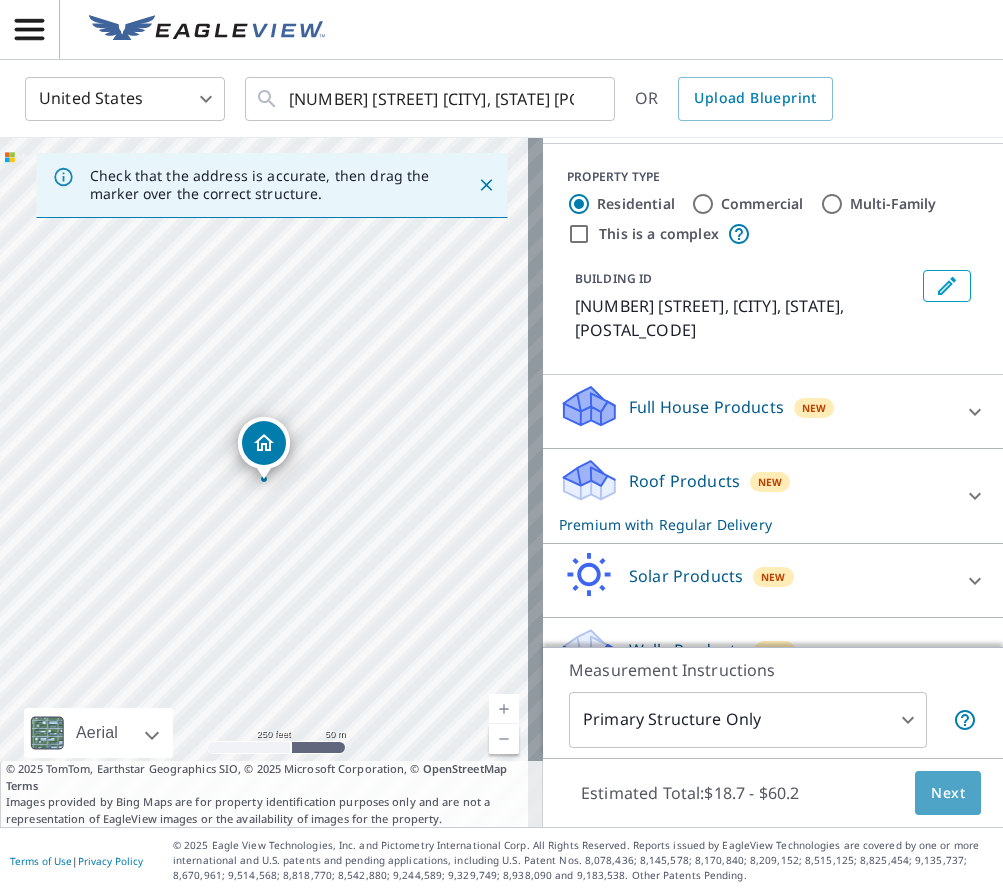 click on "Next" at bounding box center [948, 793] 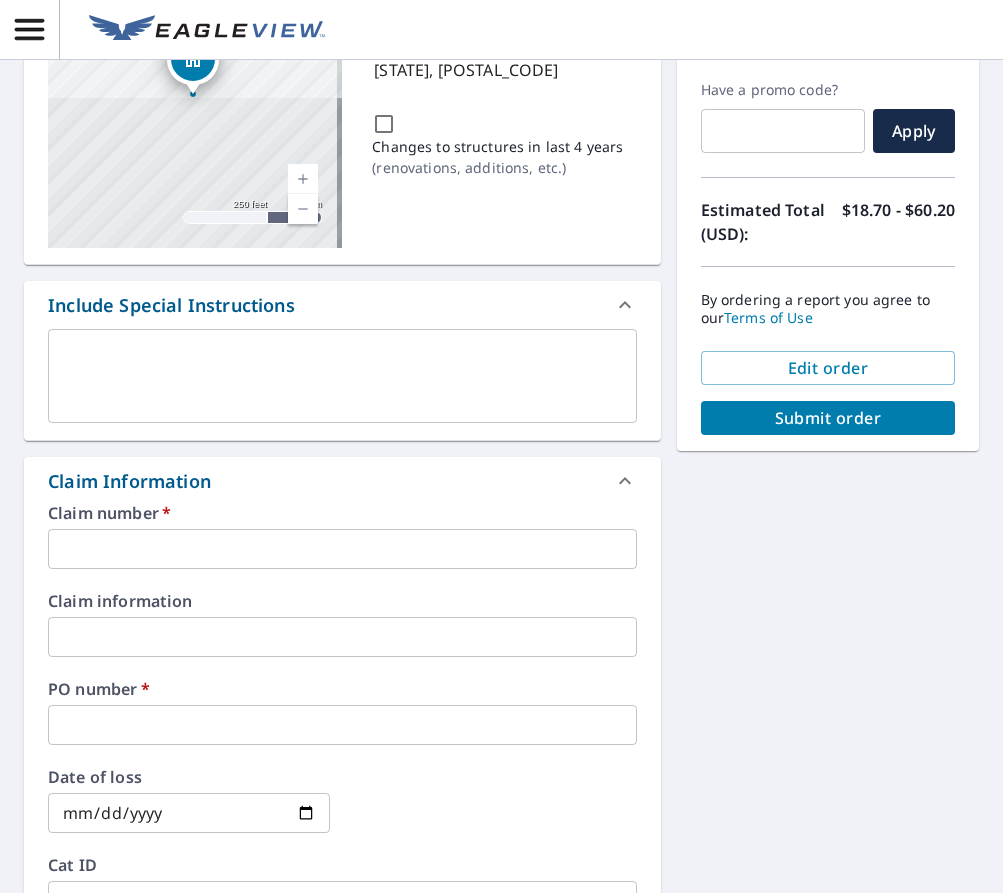 scroll, scrollTop: 300, scrollLeft: 0, axis: vertical 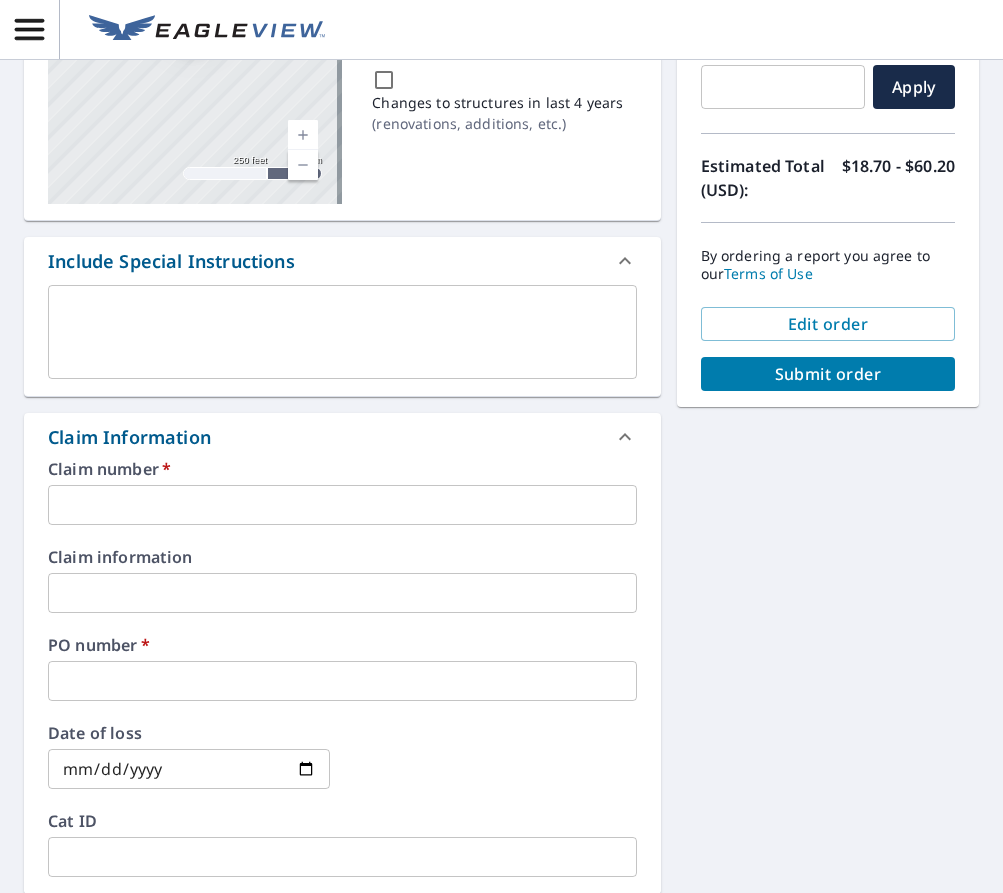 click at bounding box center [342, 505] 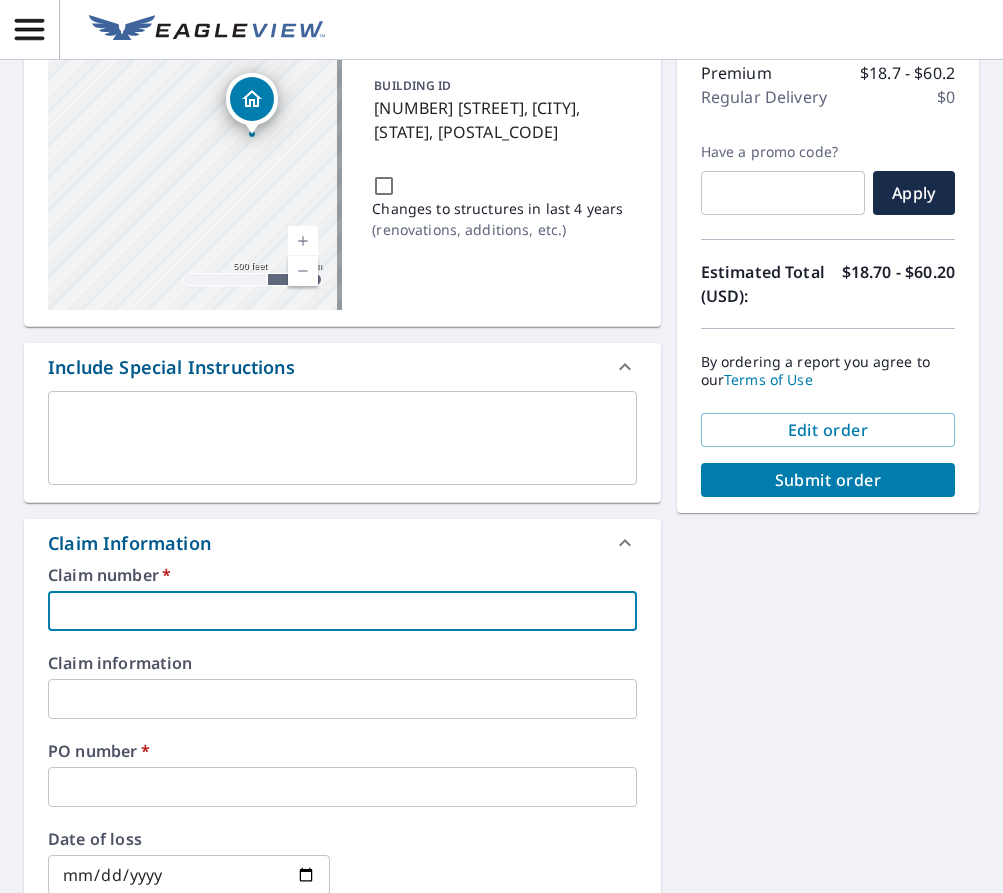 scroll, scrollTop: 200, scrollLeft: 0, axis: vertical 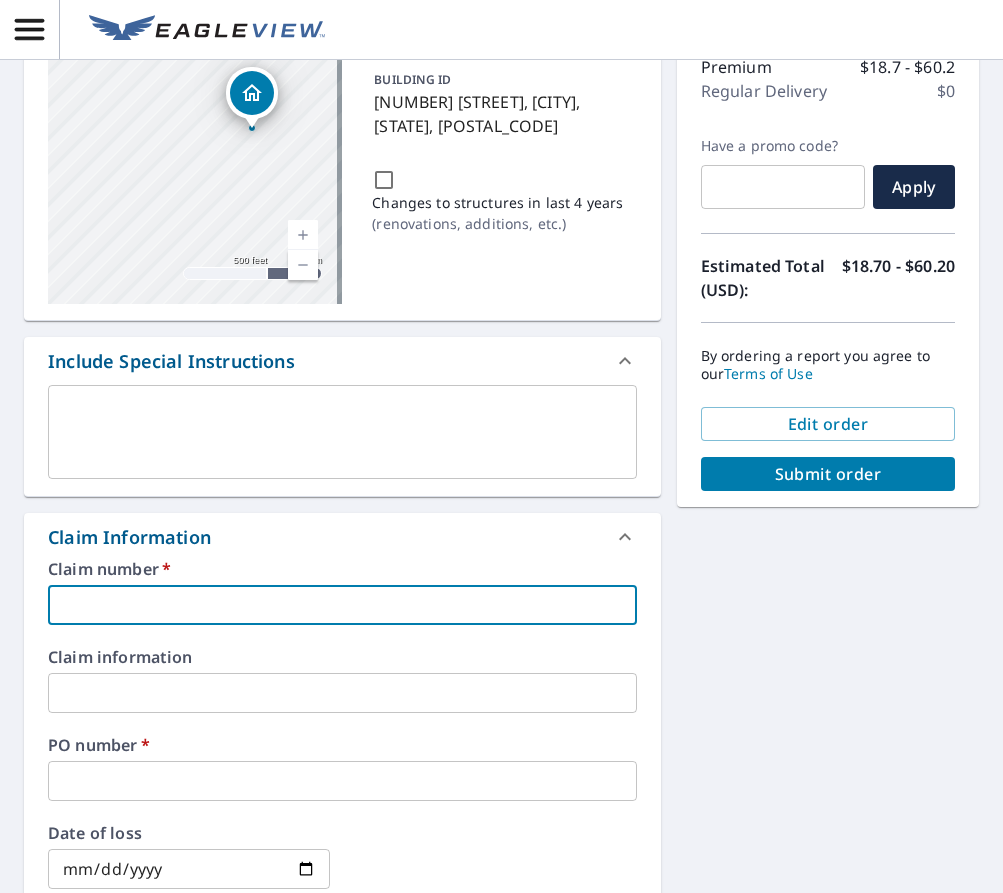 click at bounding box center [342, 605] 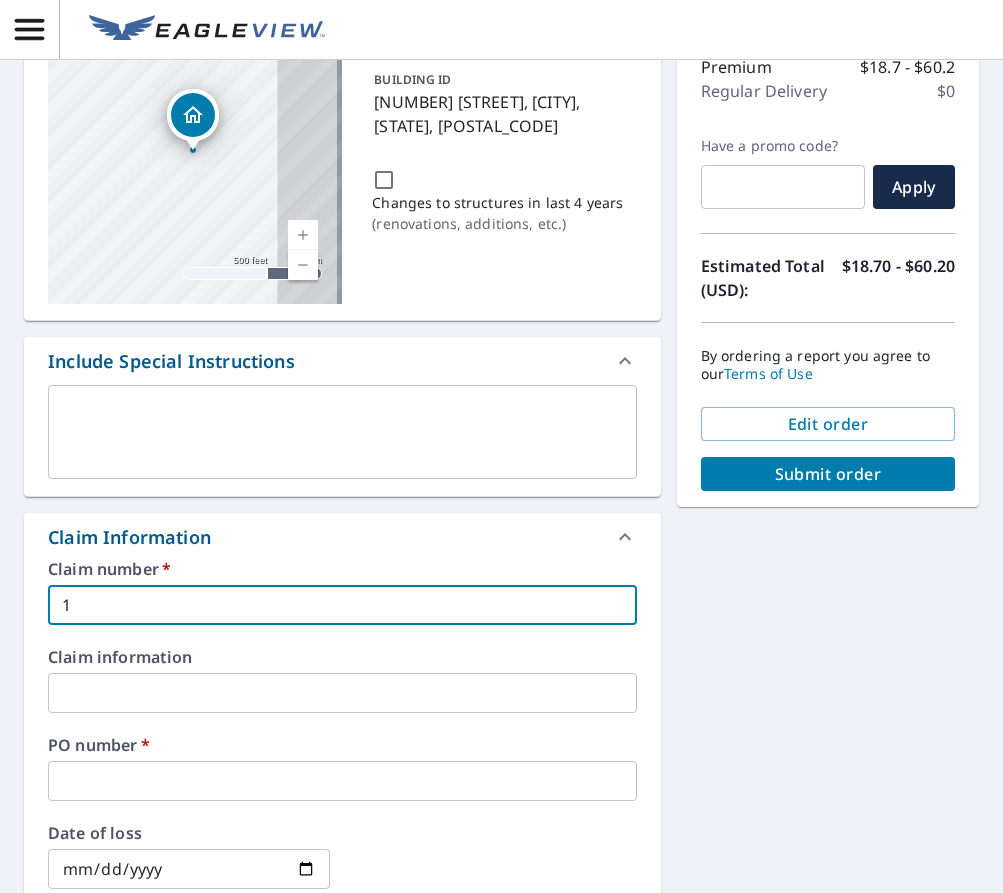 type on "16" 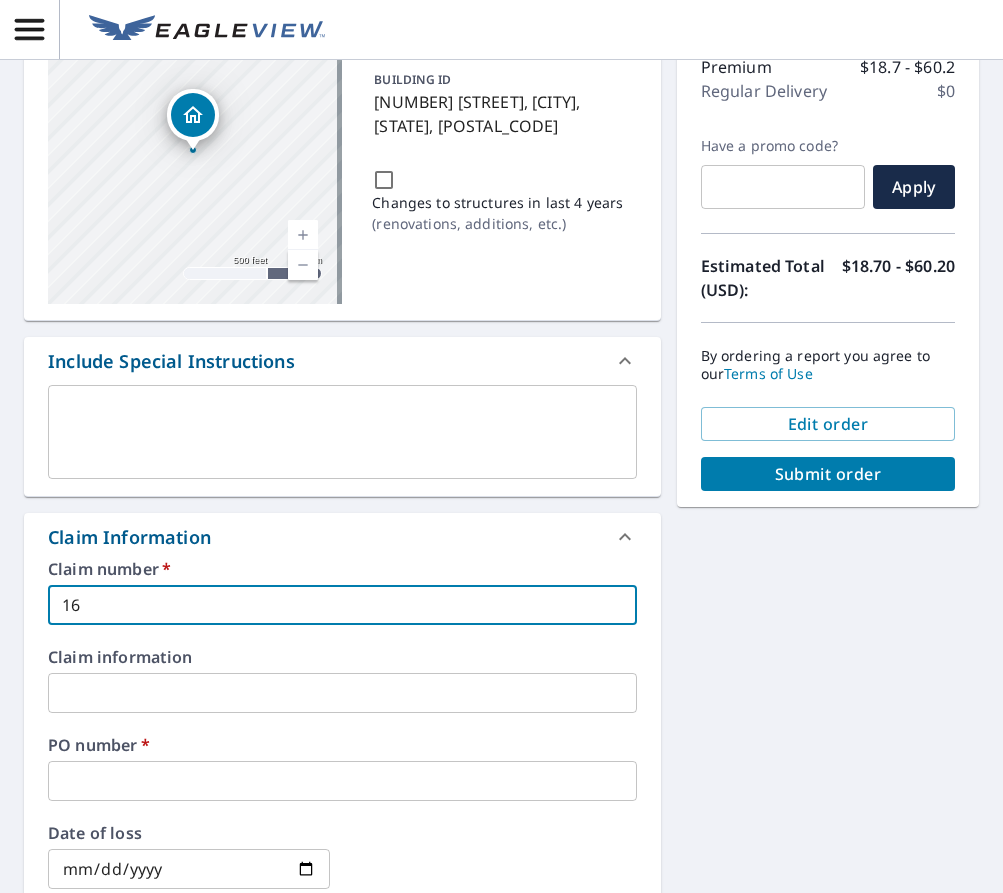type on "[NUMBER]" 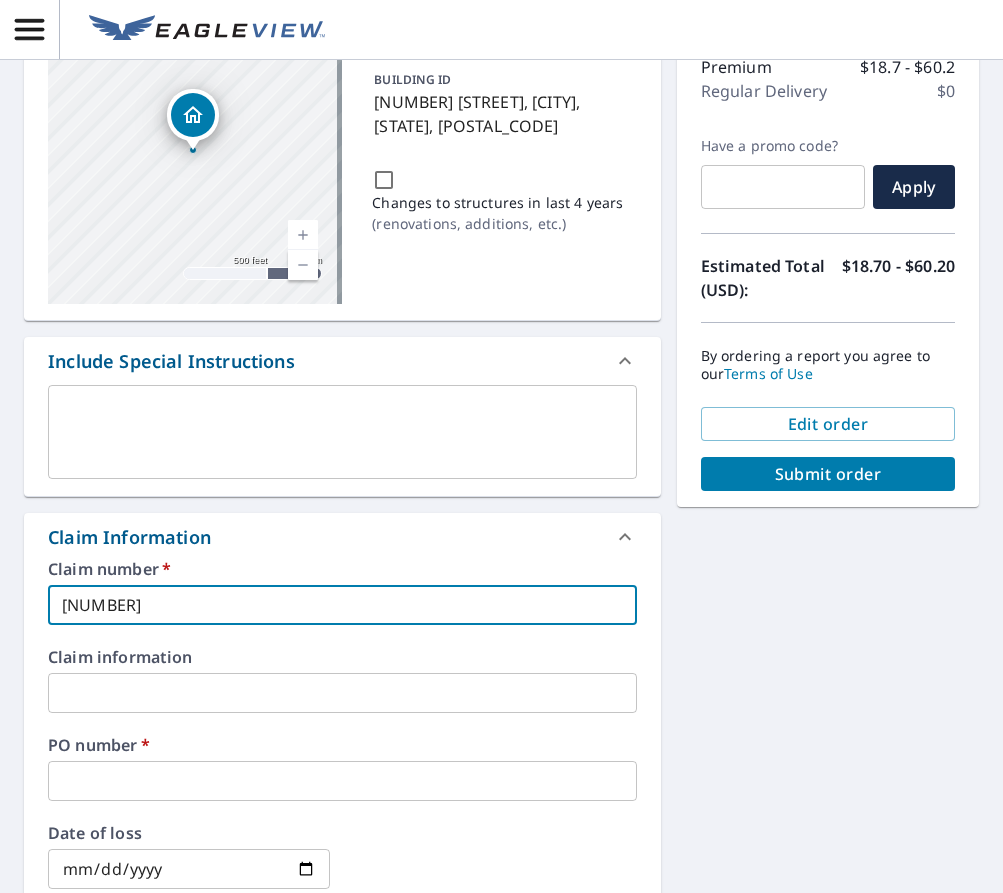 type on "[NUMBER]" 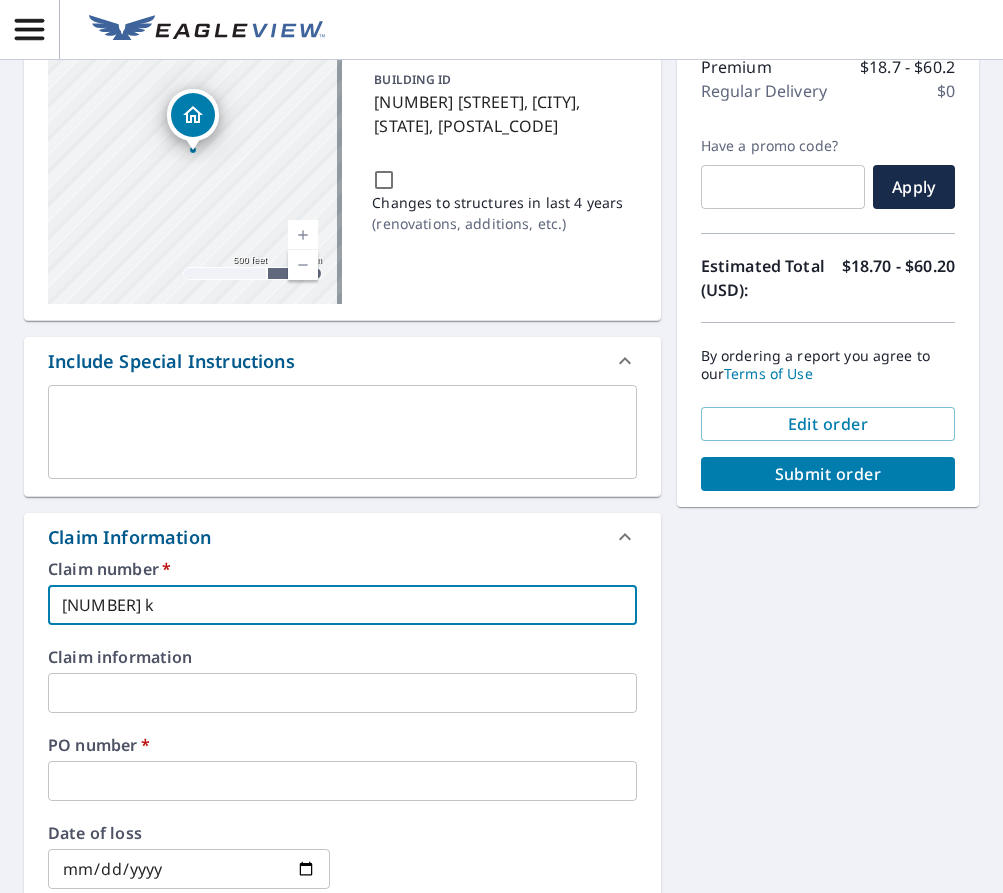 type on "[NUMBER] ki" 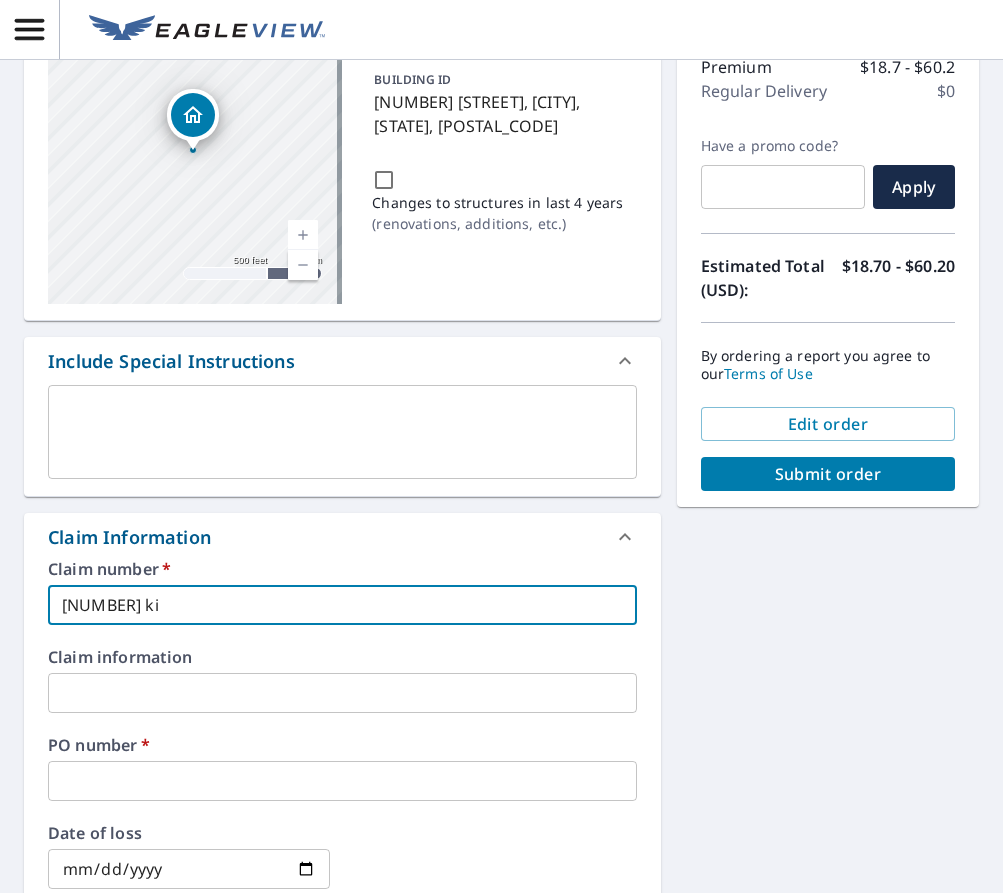 type on "[NUMBER] [STREET]" 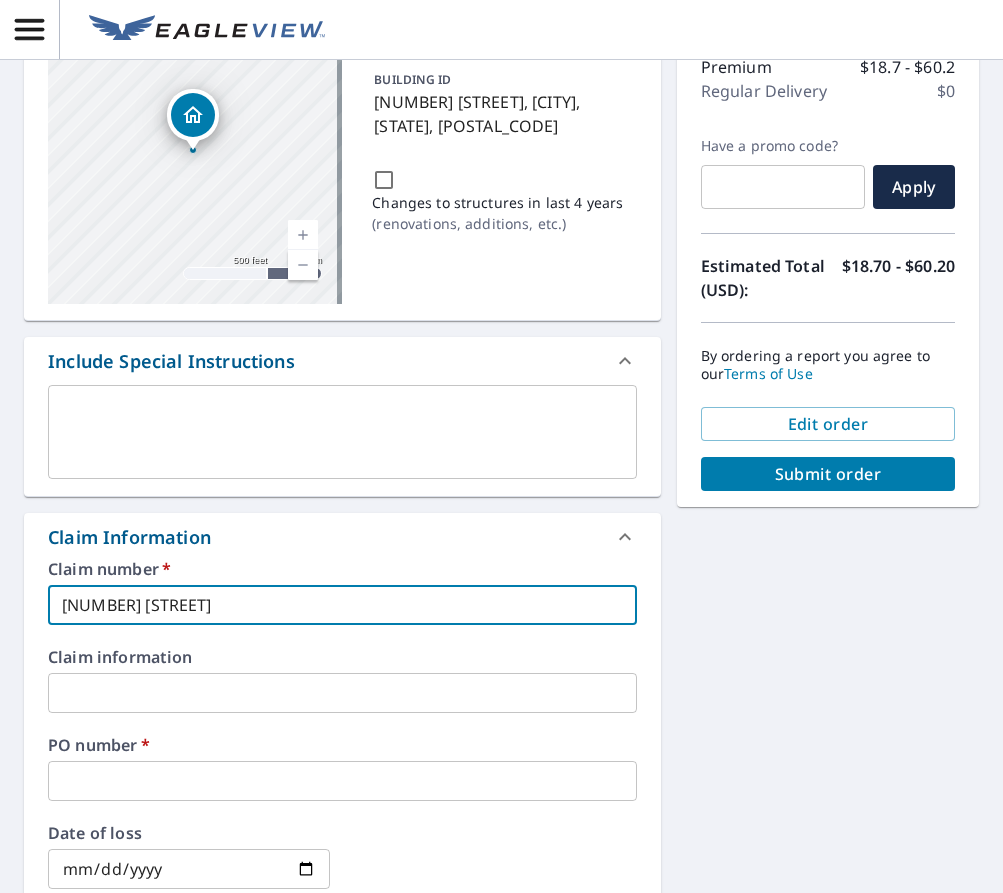 type on "[NUMBER] ki" 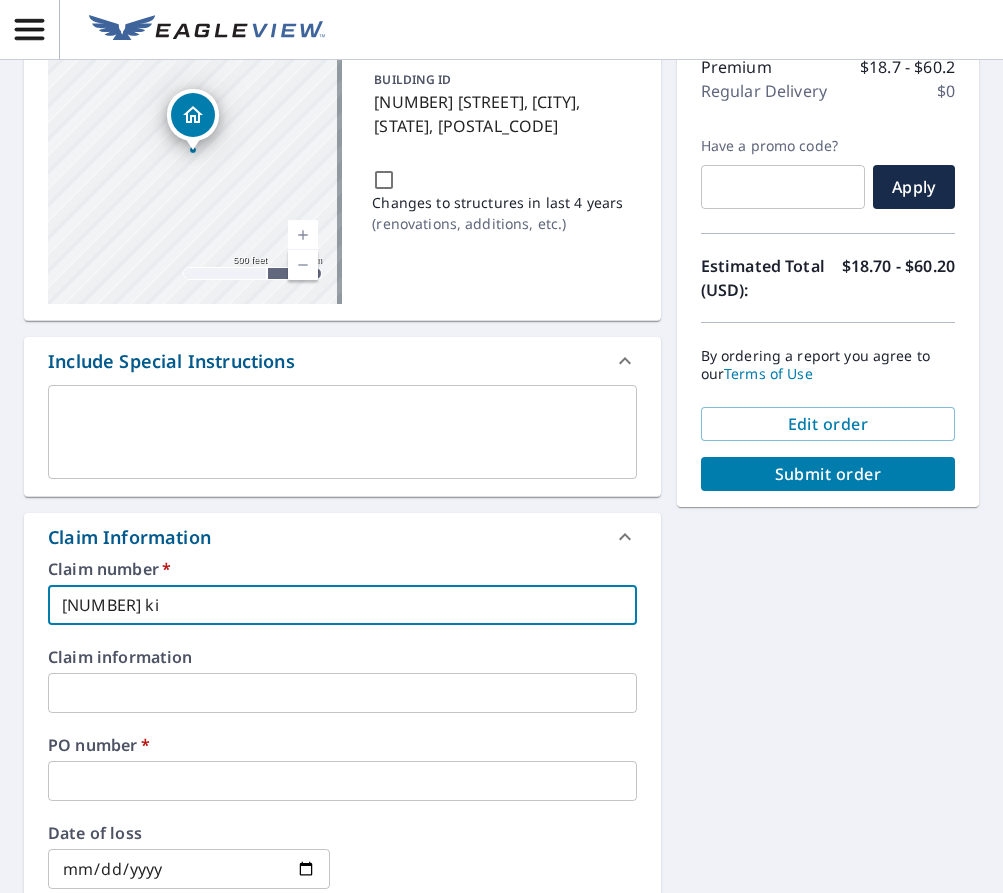 type on "[NUMBER] k" 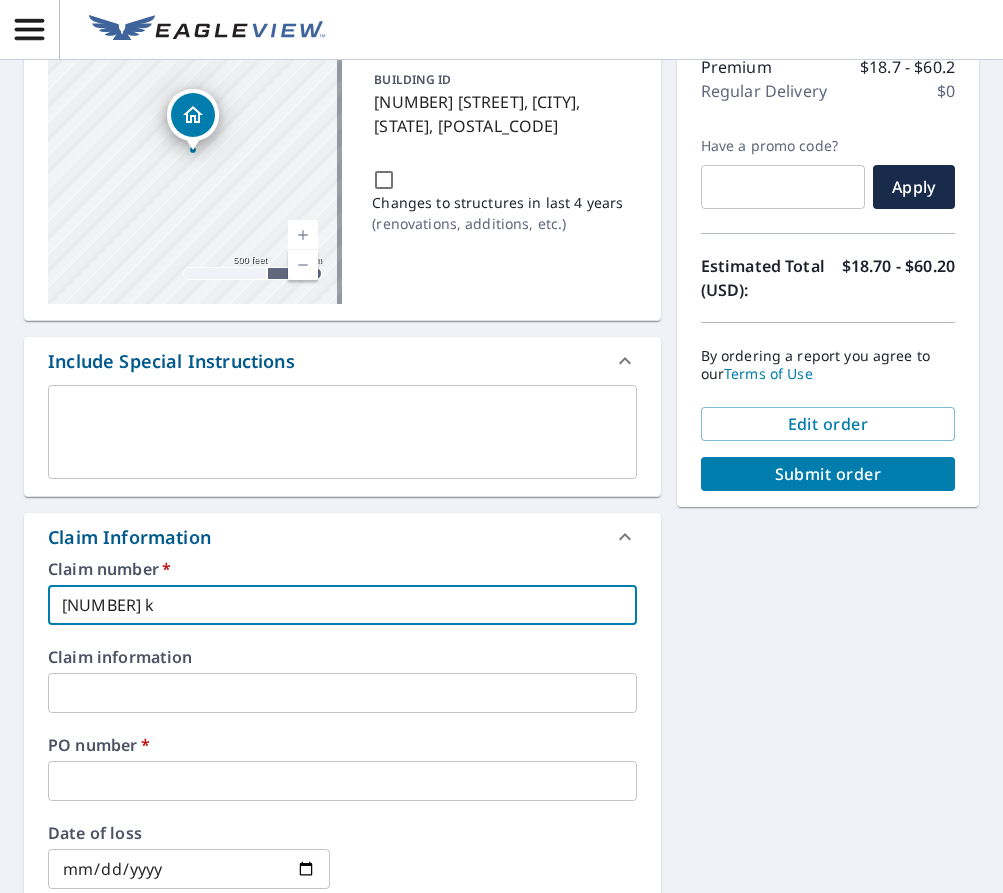 type on "[NUMBER]" 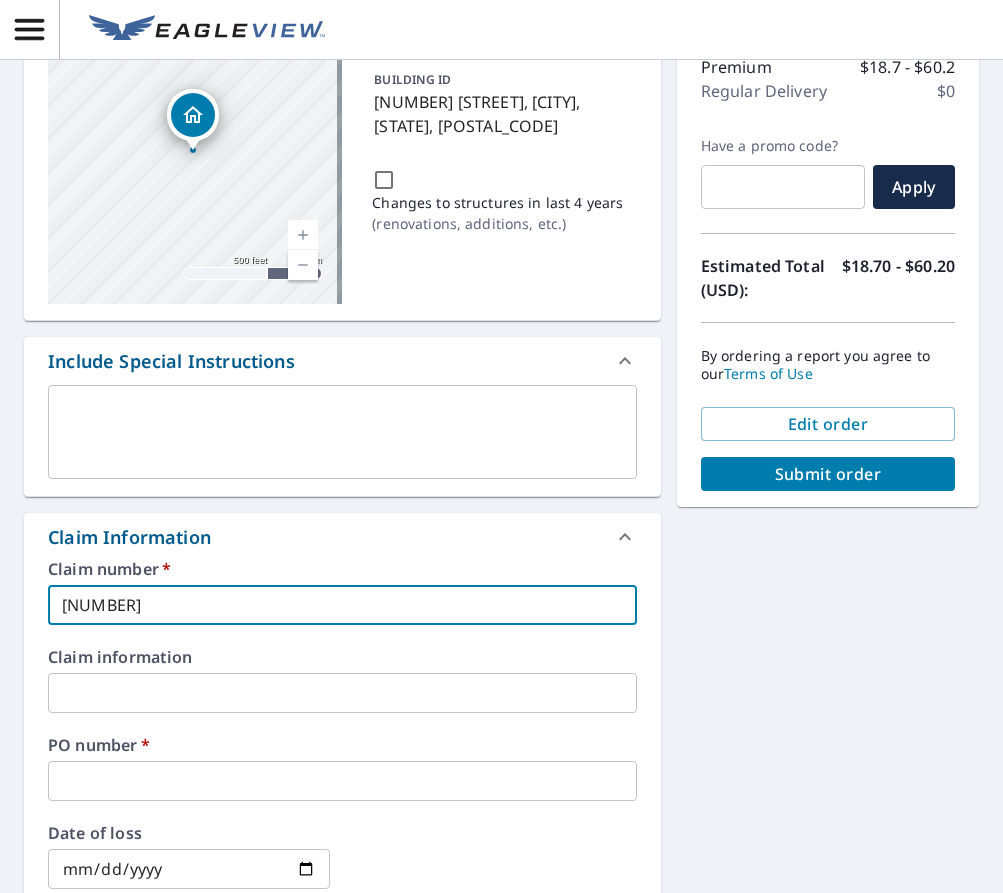 type on "[NUMBER] K" 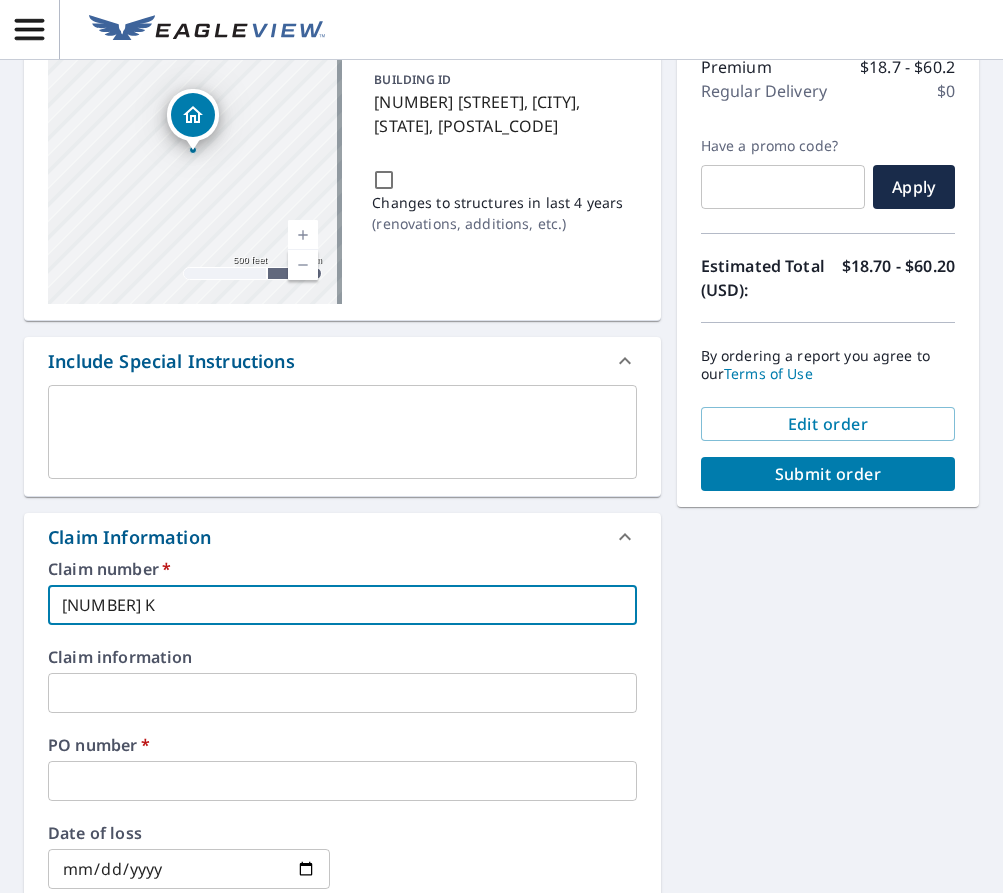 type on "[NUMBER] Ki" 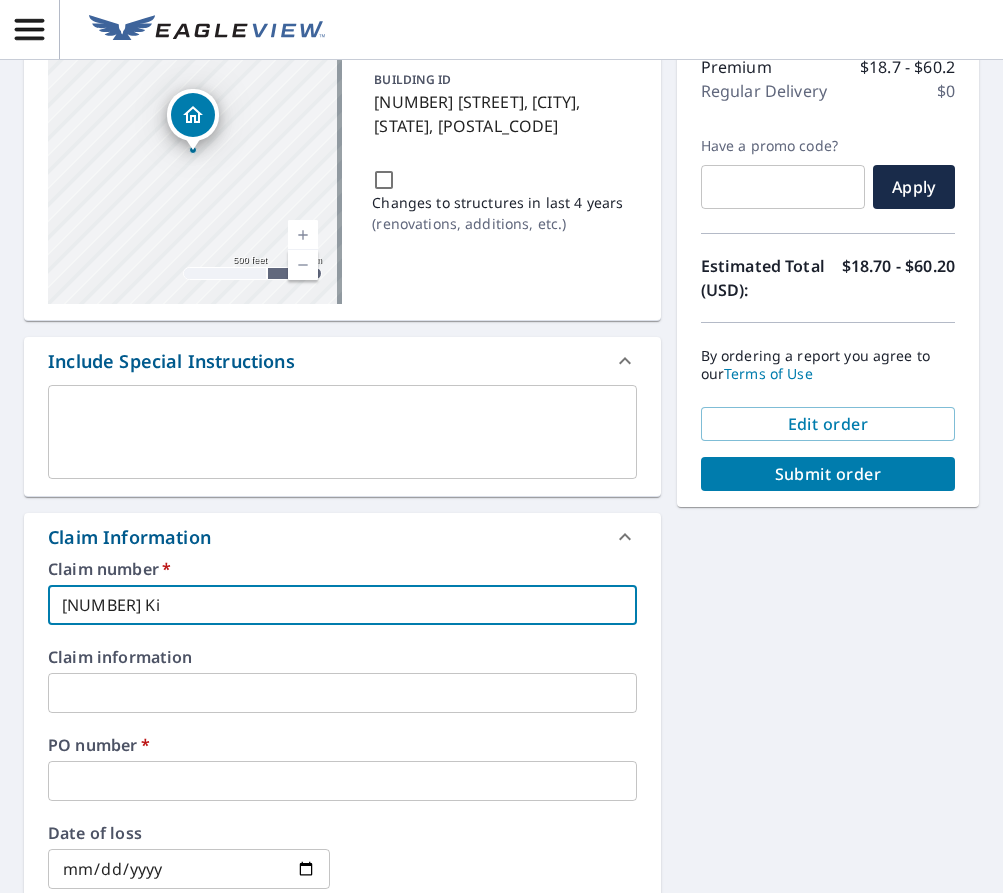 type on "[NUMBER] Kin" 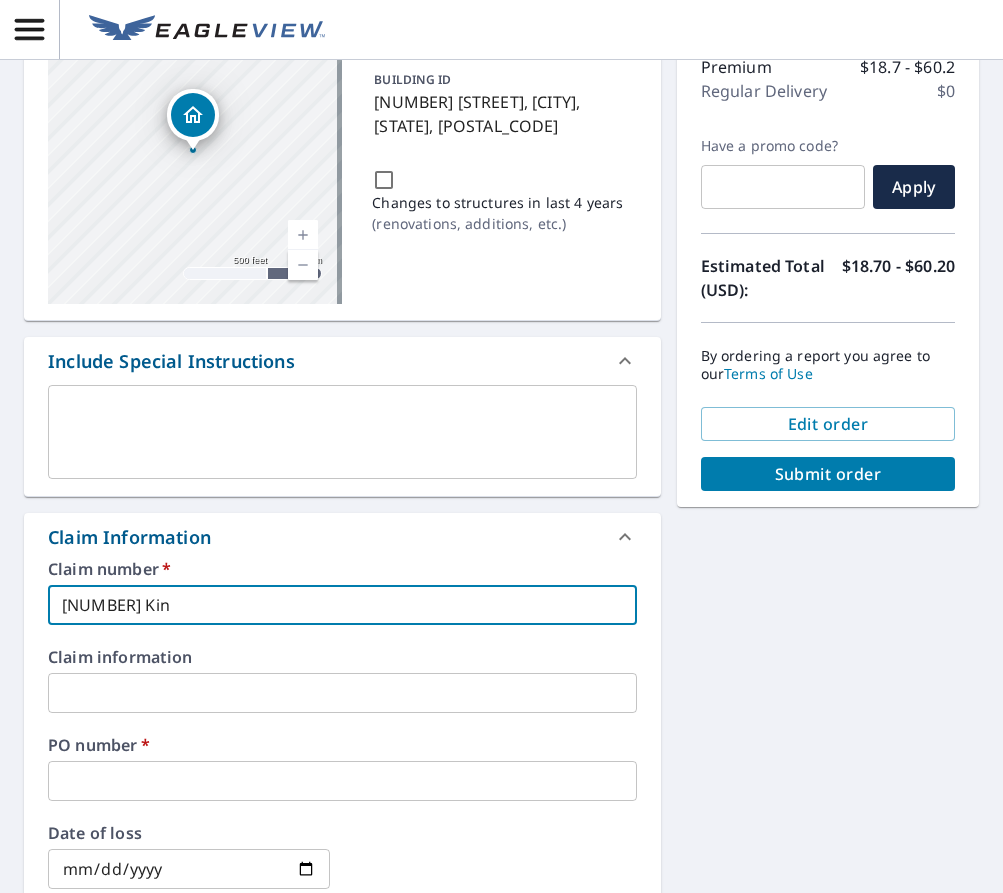 type on "[NUMBER] King" 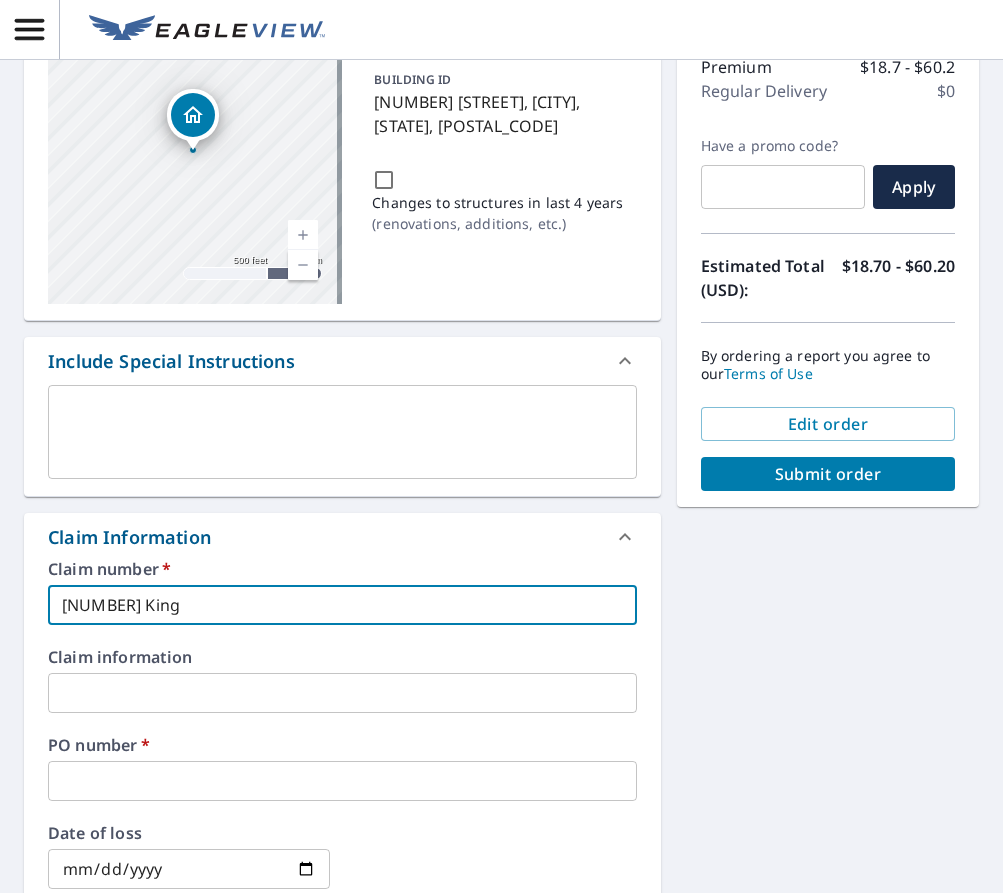 type on "[NUMBER] [STREET]" 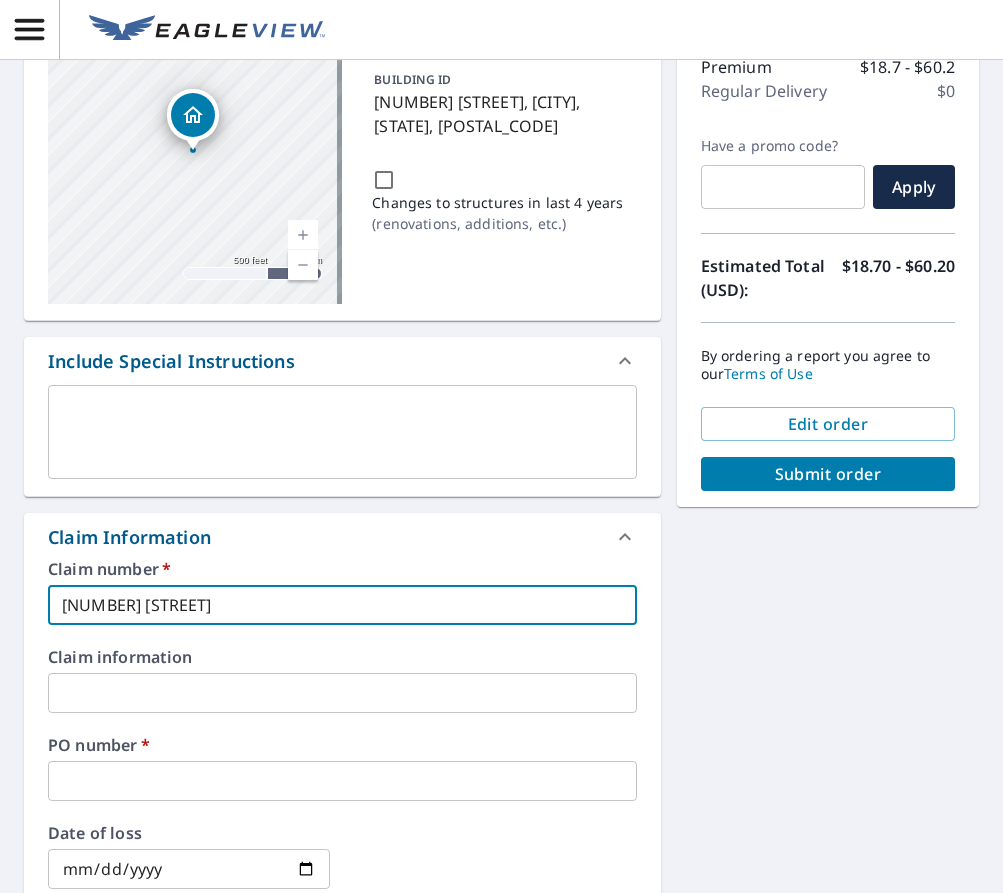 type on "[NUMBER] [STREET]" 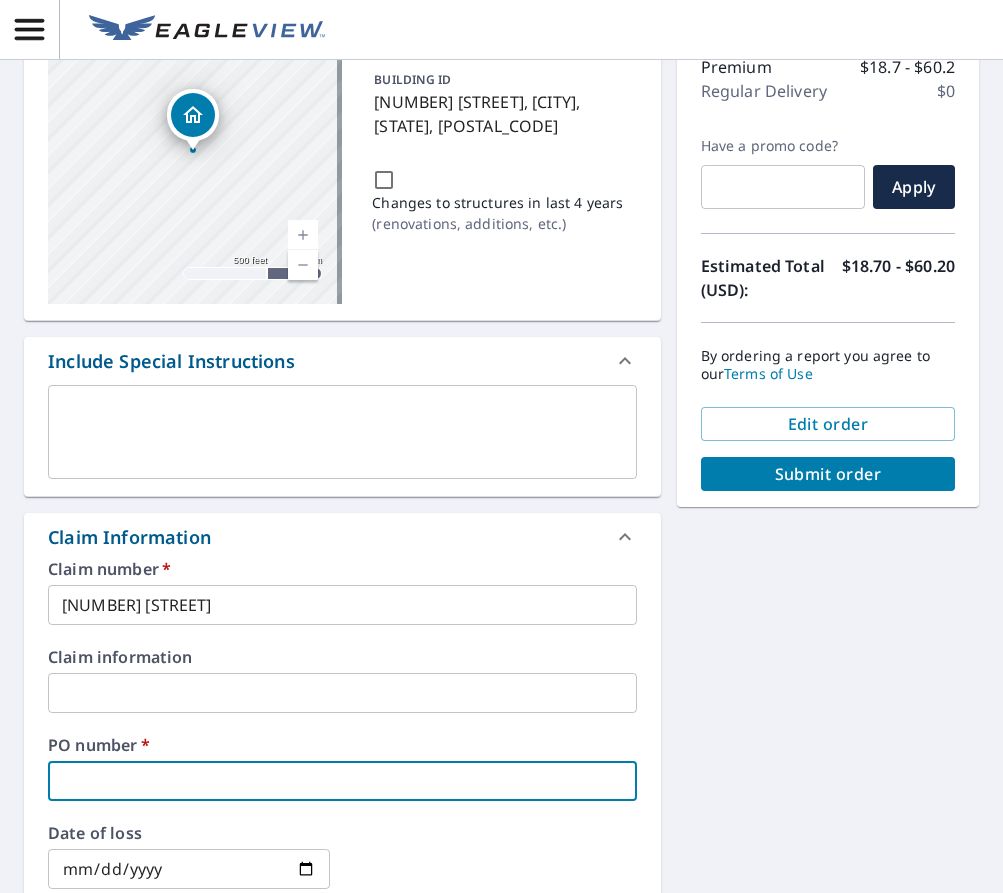 type on "1" 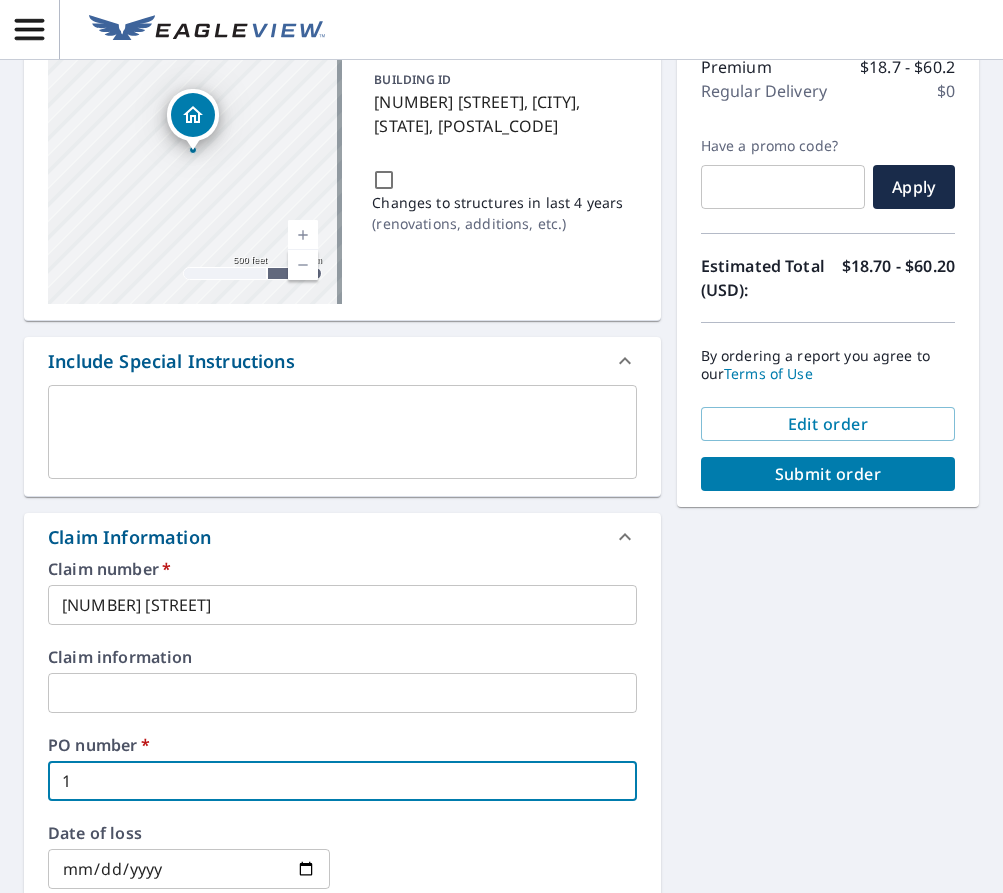 type on "16" 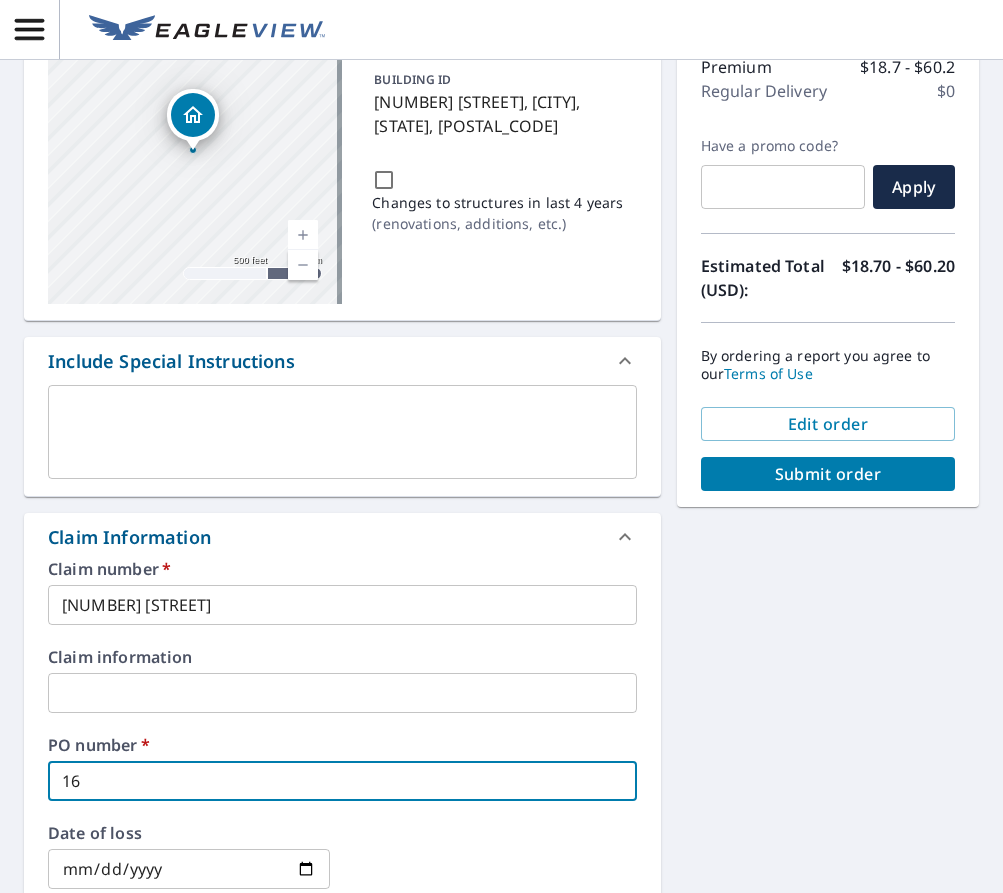 type on "[NUMBER]" 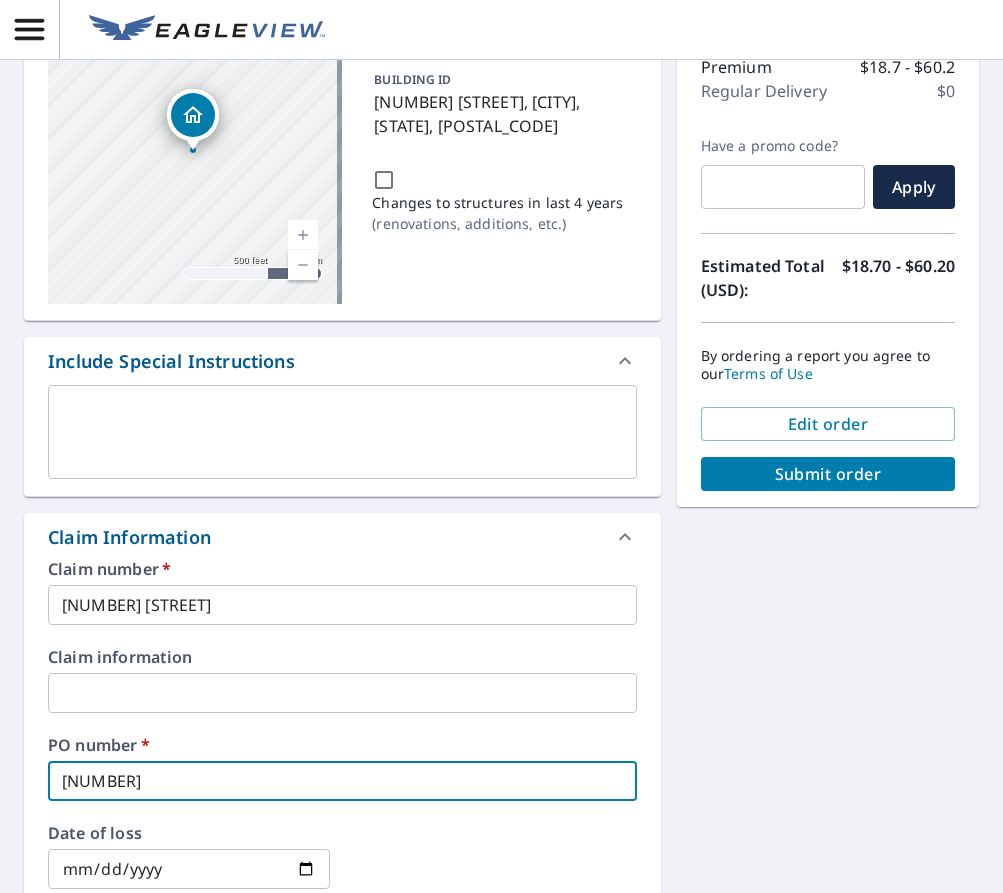 type on "[NUMBER]" 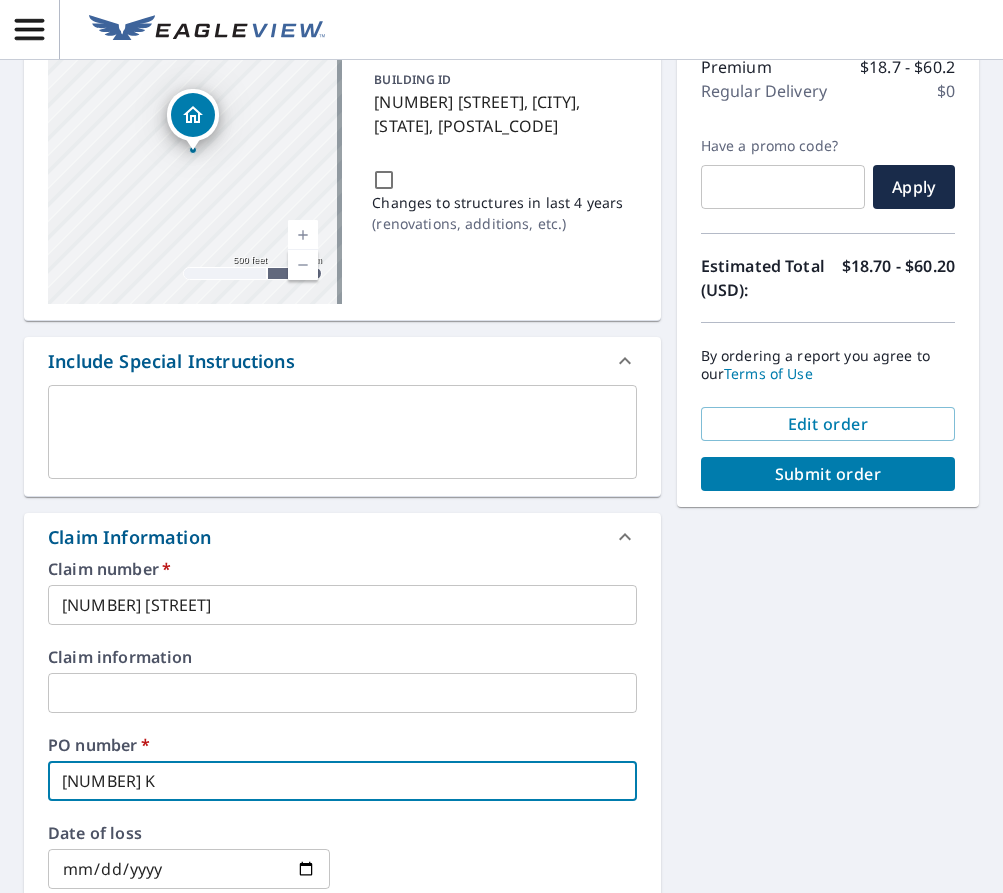 type on "[NUMBER] Ki" 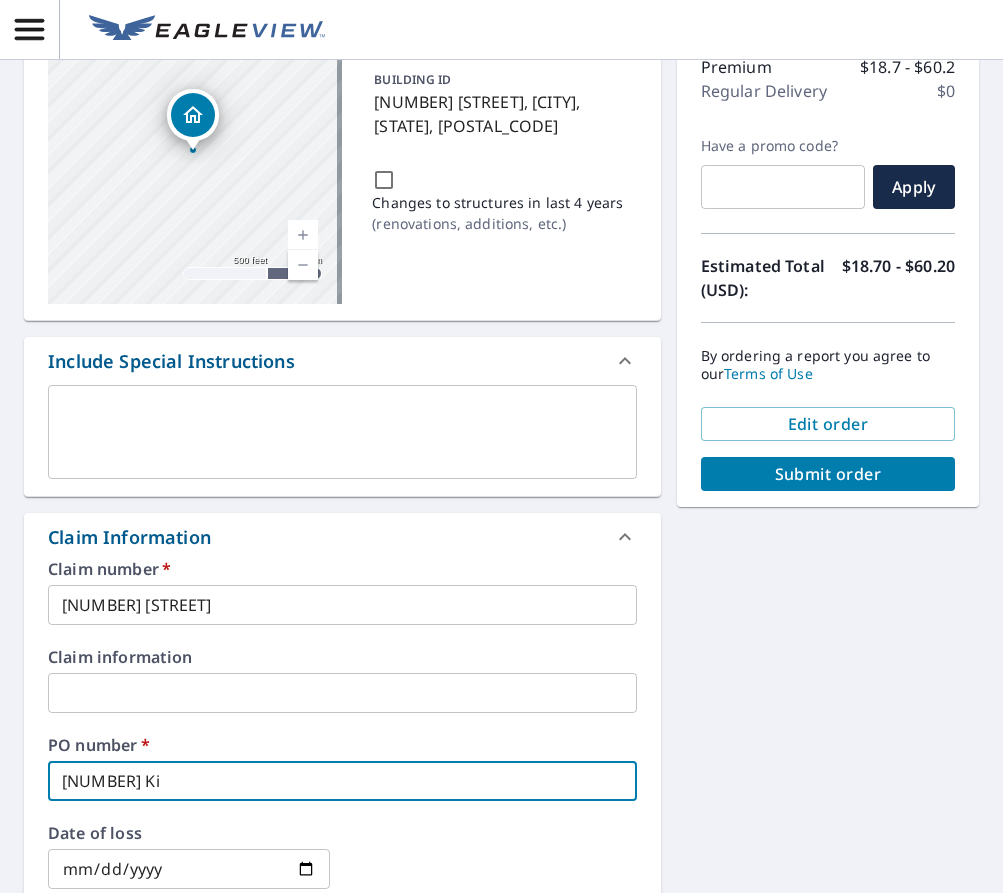 type on "[NUMBER] Kin" 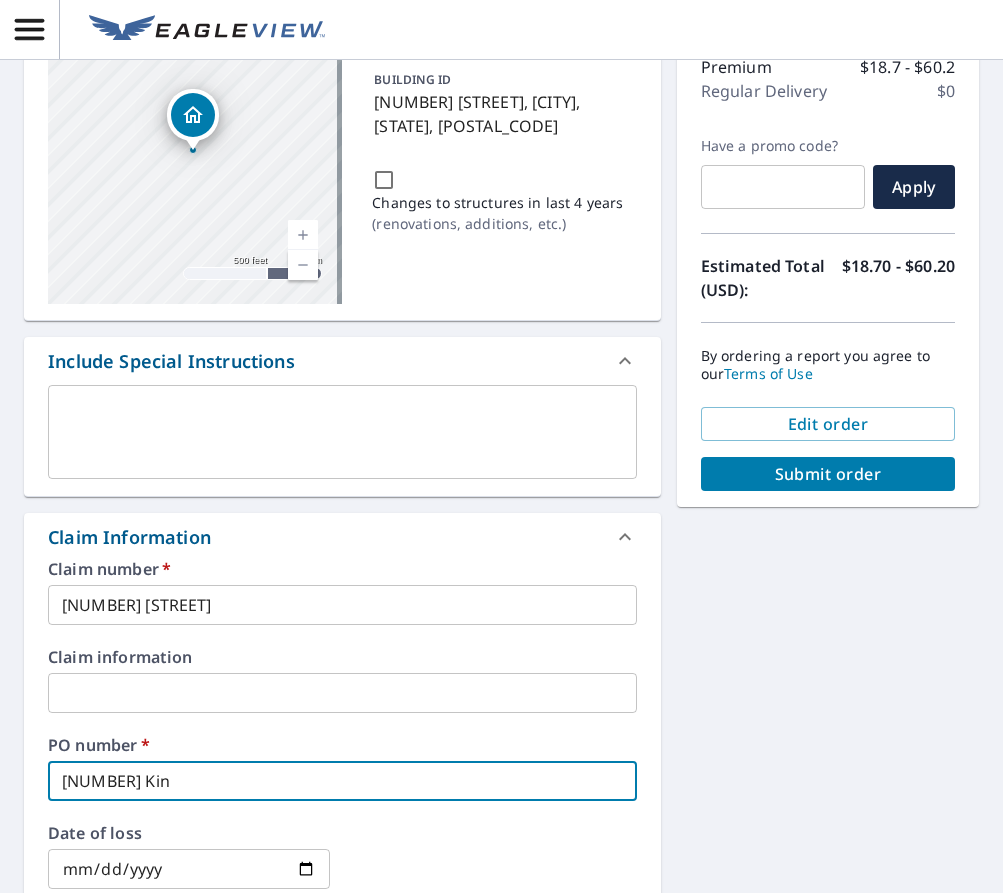 type on "[NUMBER] King" 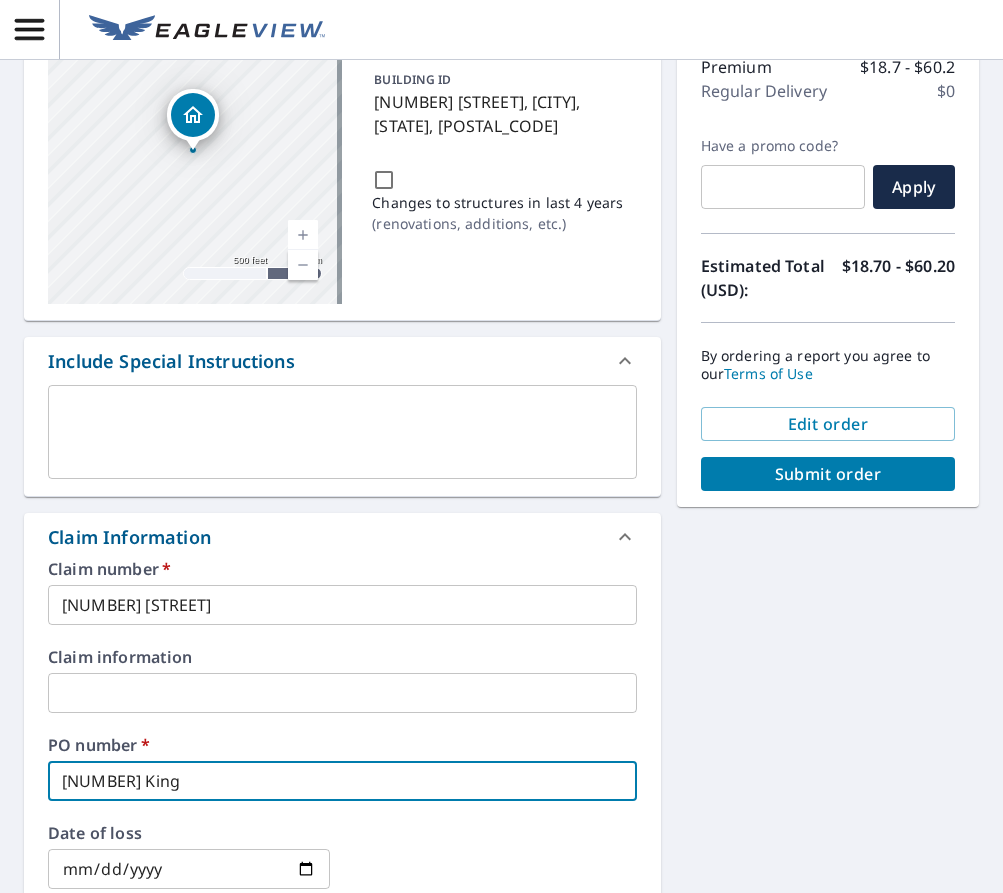 type on "[NUMBER] [STREET]" 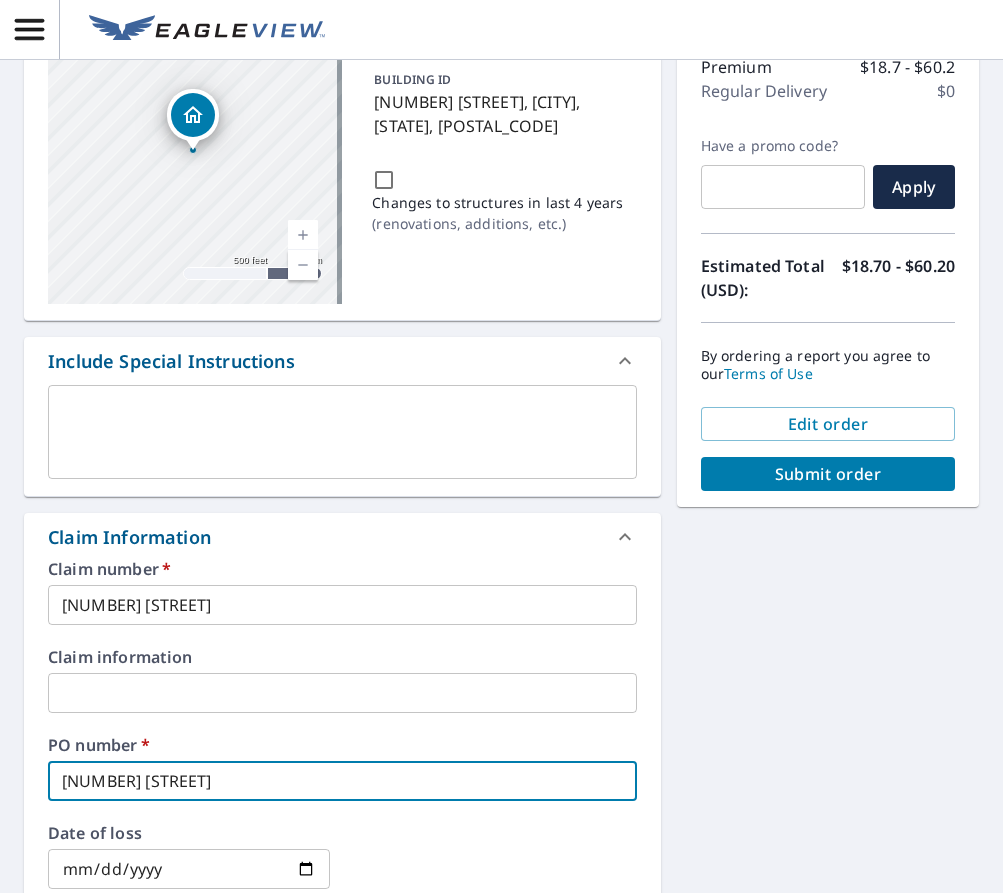 type on "[NUMBER] [STREET]" 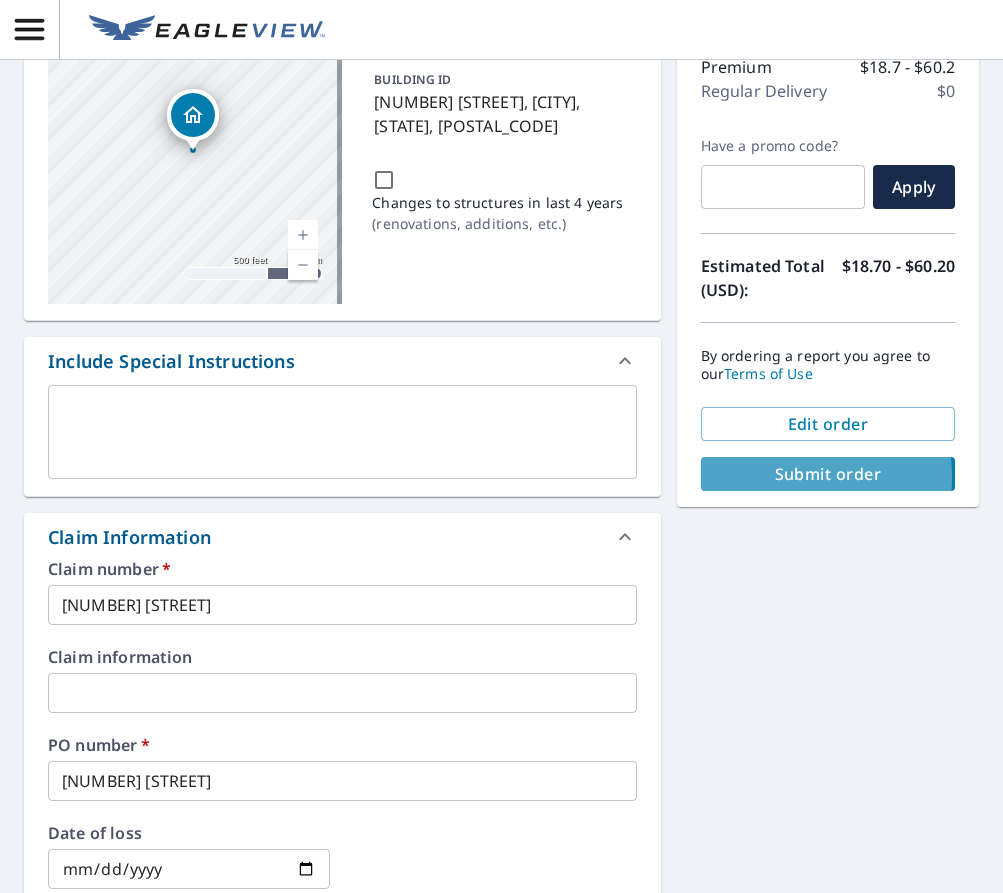 click on "Submit order" at bounding box center [828, 474] 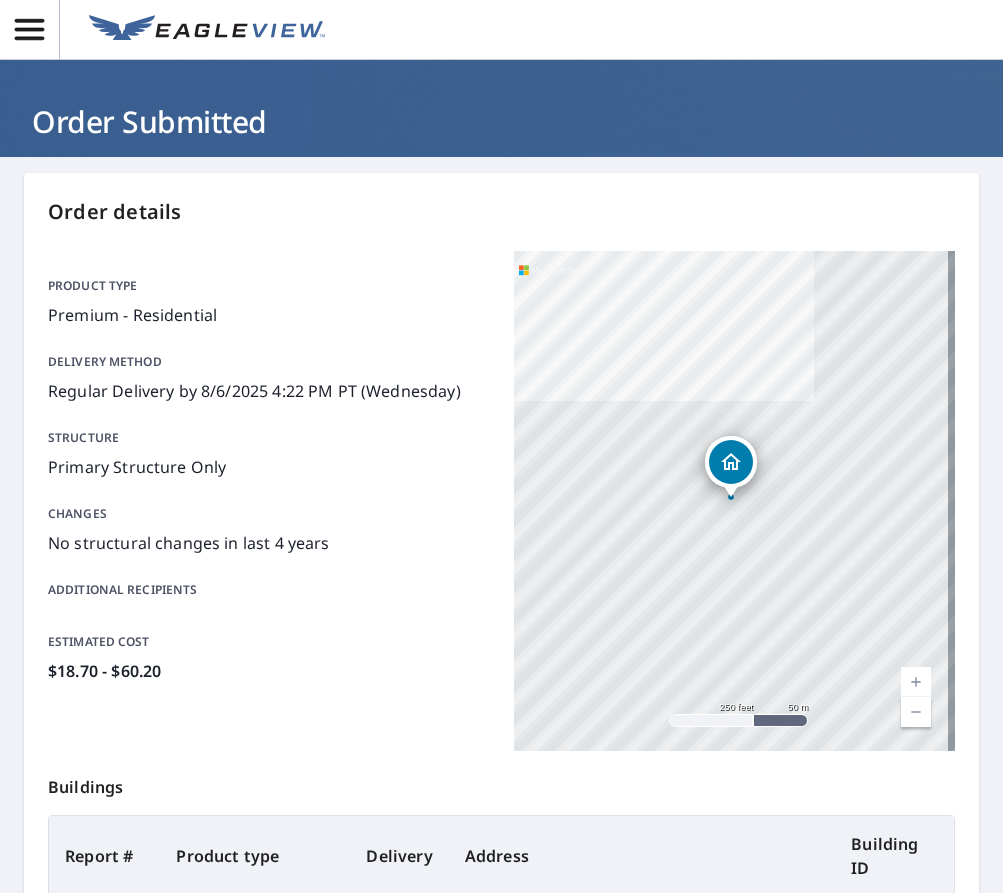 scroll, scrollTop: 0, scrollLeft: 0, axis: both 